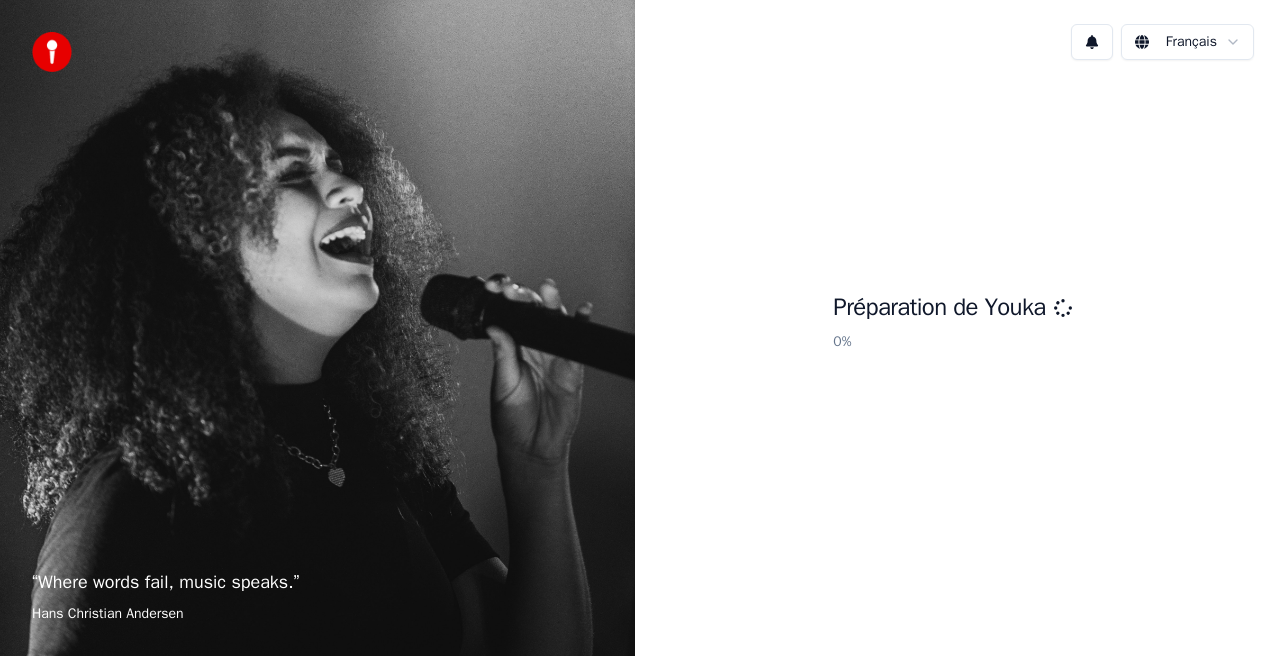 scroll, scrollTop: 0, scrollLeft: 0, axis: both 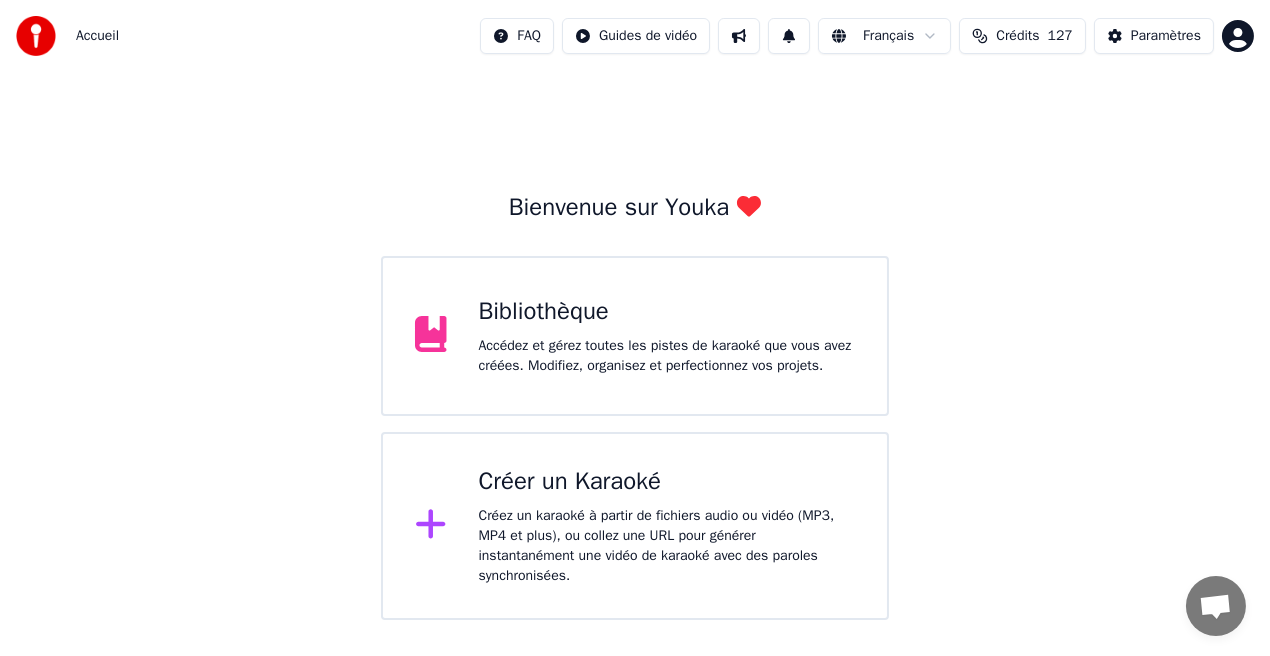 click on "Accédez et gérez toutes les pistes de karaoké que vous avez créées. Modifiez, organisez et perfectionnez vos projets." at bounding box center [667, 356] 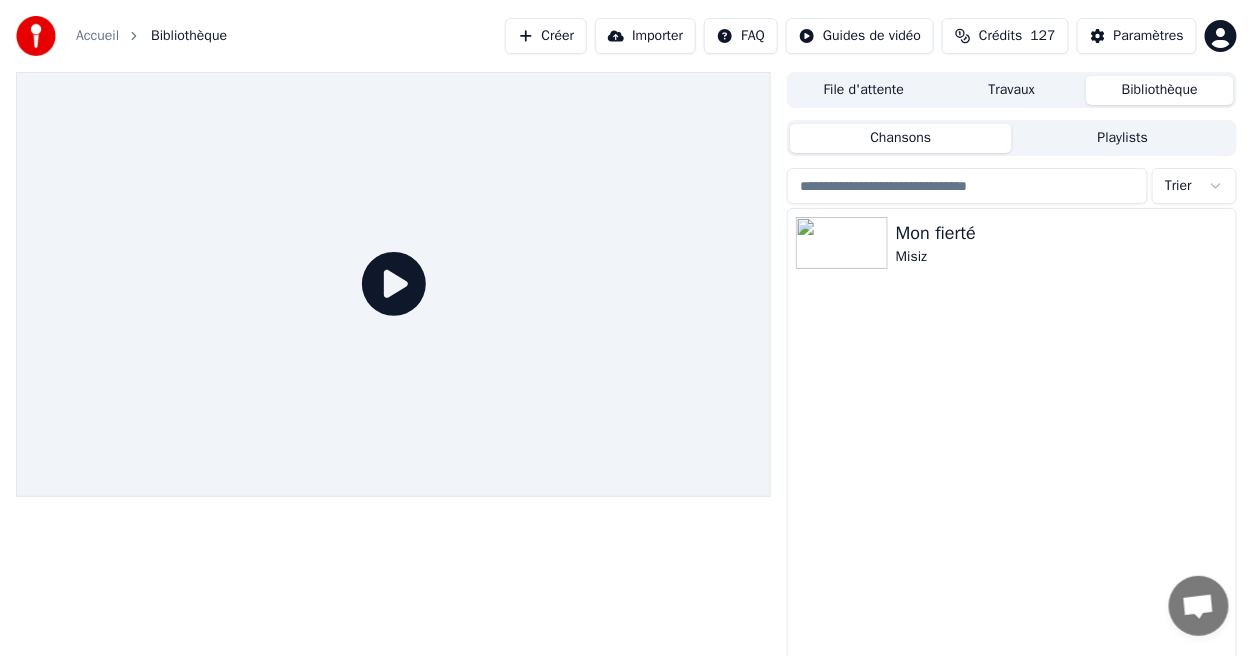 click on "Mon [PERSON] Misiz" at bounding box center (1012, 454) 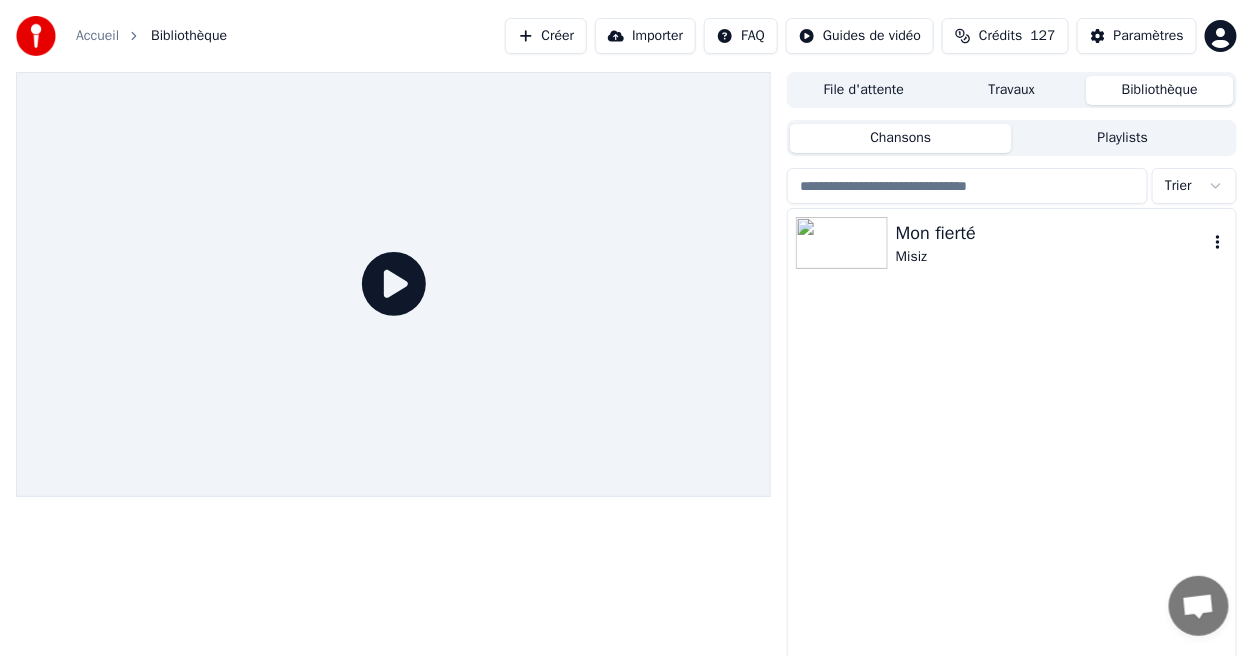 click on "Misiz" at bounding box center [1052, 257] 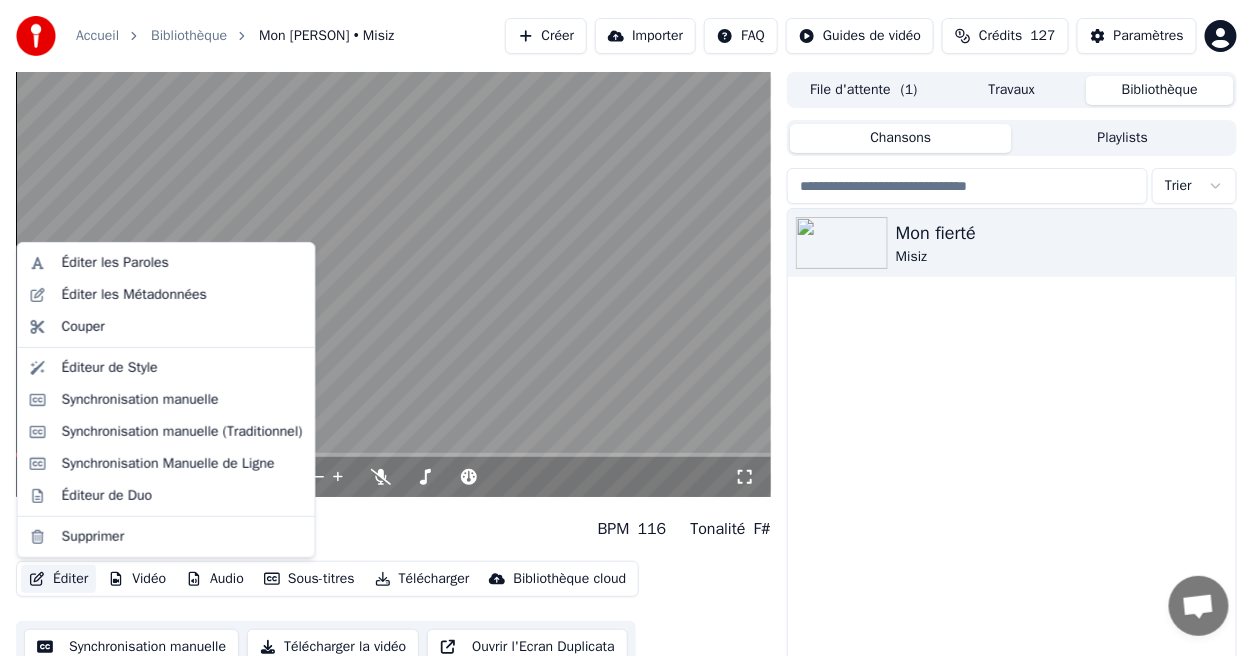 click on "Éditer" at bounding box center [58, 579] 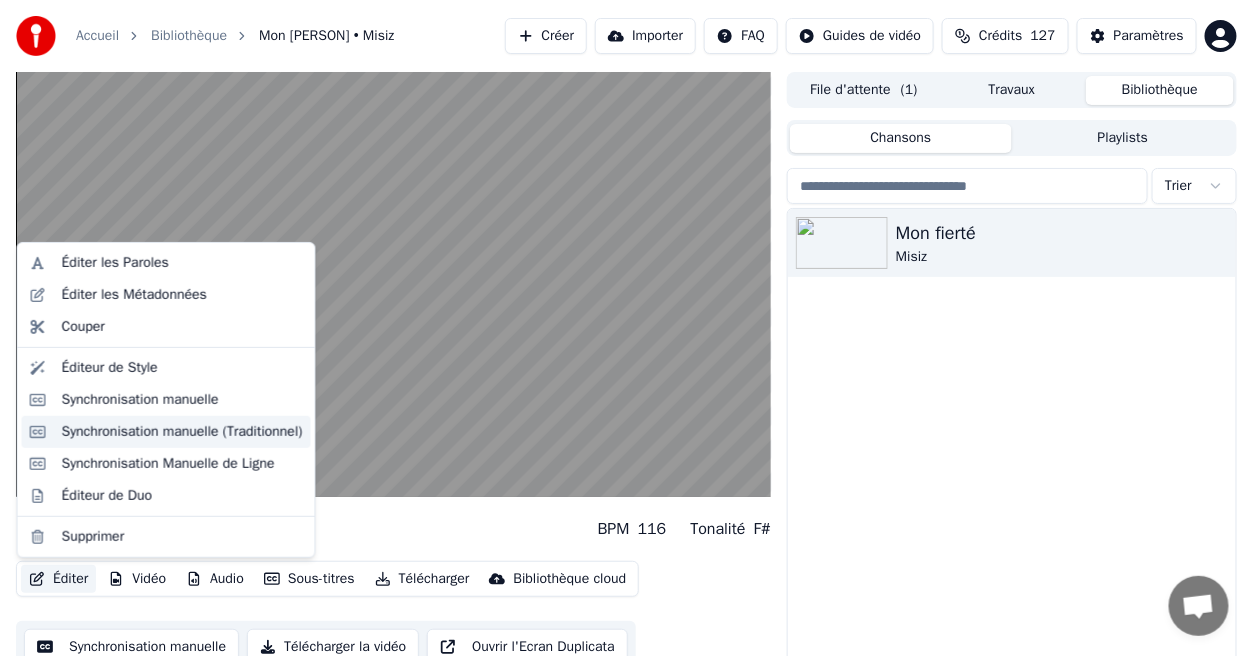 click on "Synchronisation manuelle (Traditionnel)" at bounding box center (182, 432) 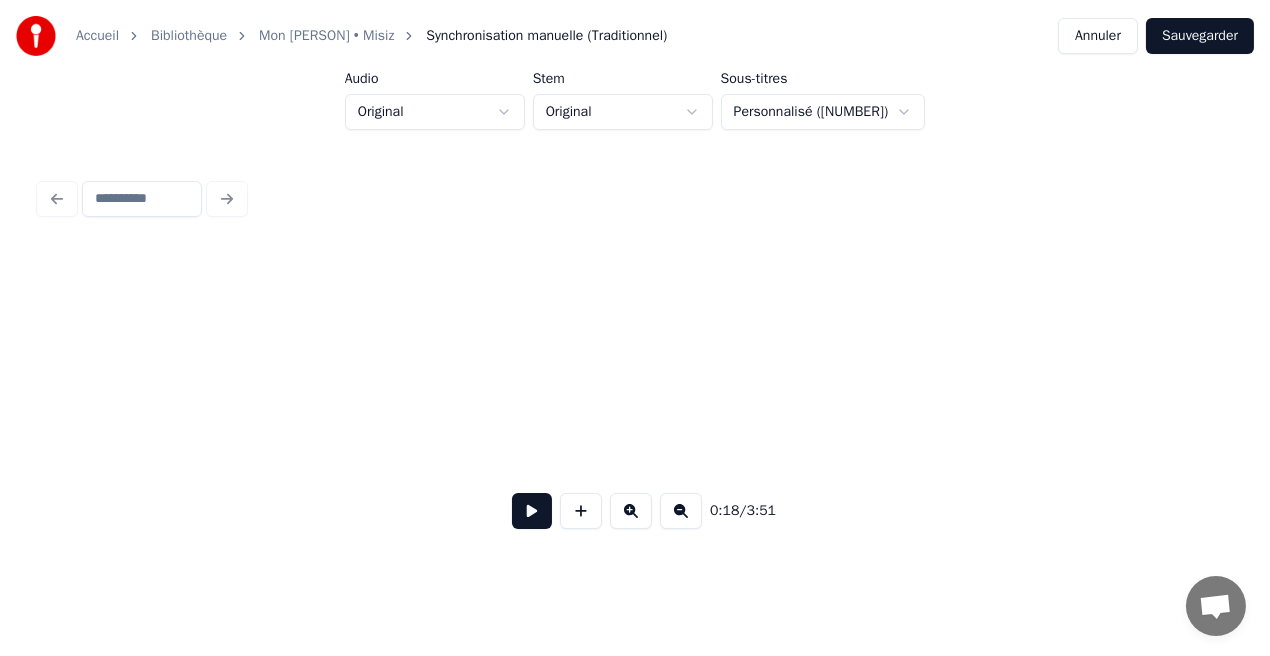 scroll, scrollTop: 0, scrollLeft: 3731, axis: horizontal 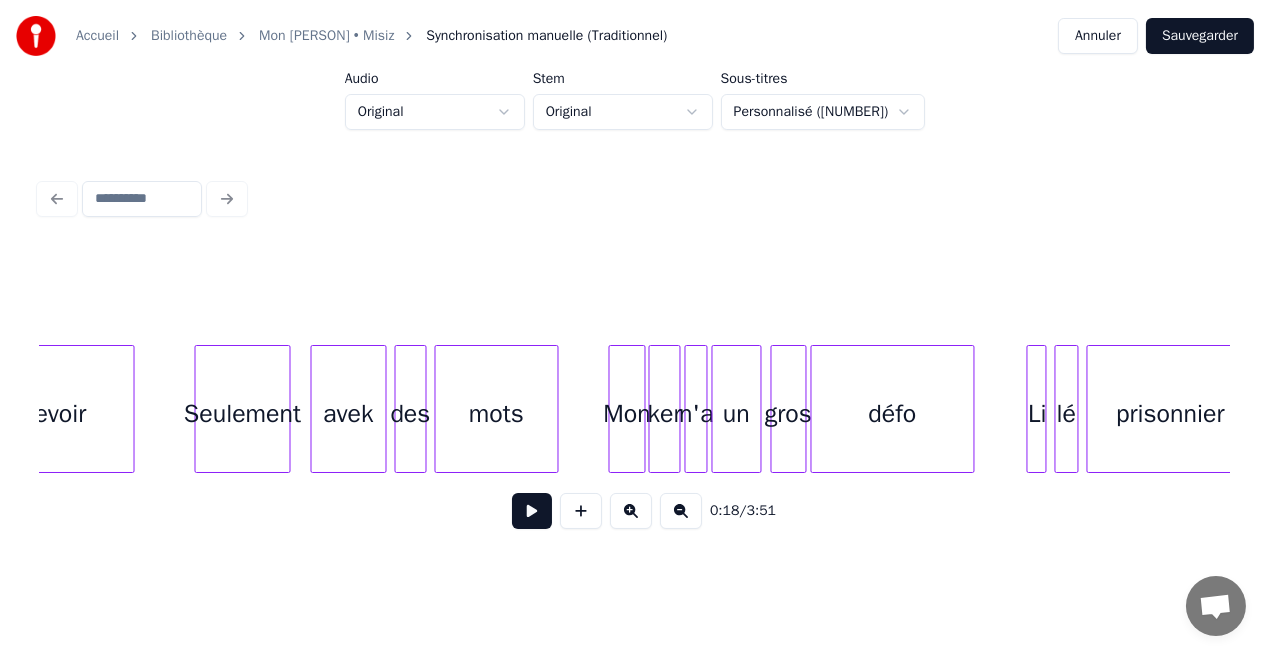 click on "avek" at bounding box center [349, 414] 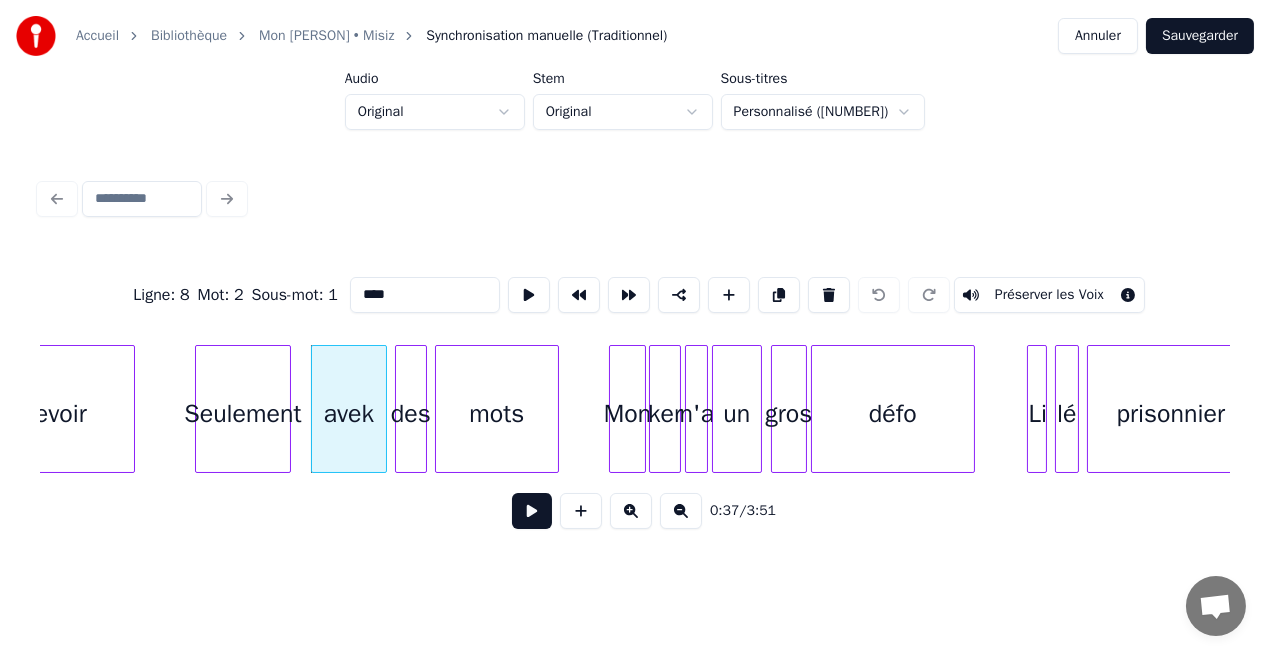 click on "****" at bounding box center (425, 295) 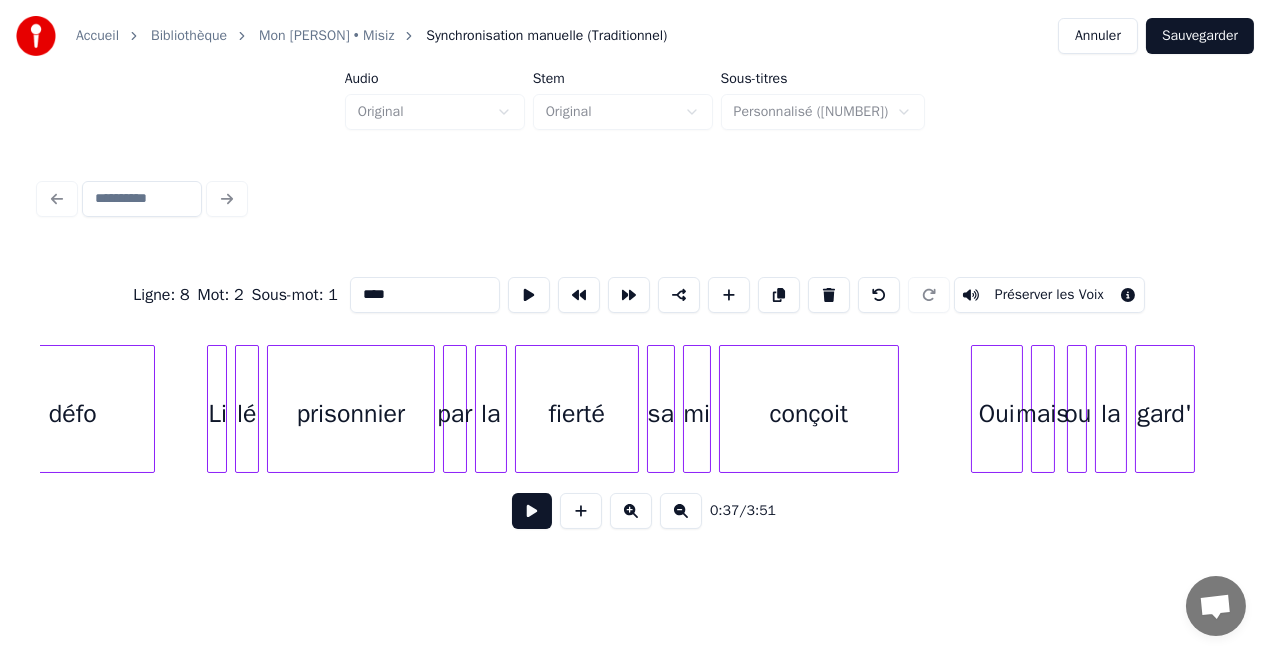 scroll, scrollTop: 0, scrollLeft: 8011, axis: horizontal 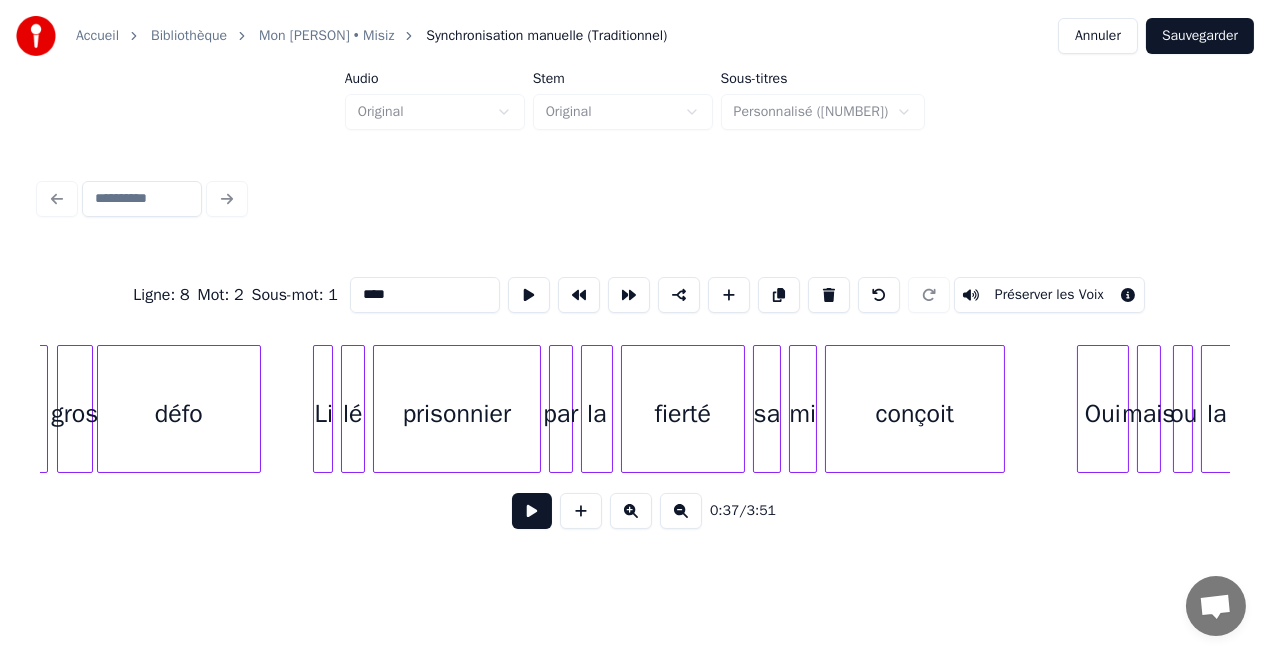 click on "défo" at bounding box center [179, 414] 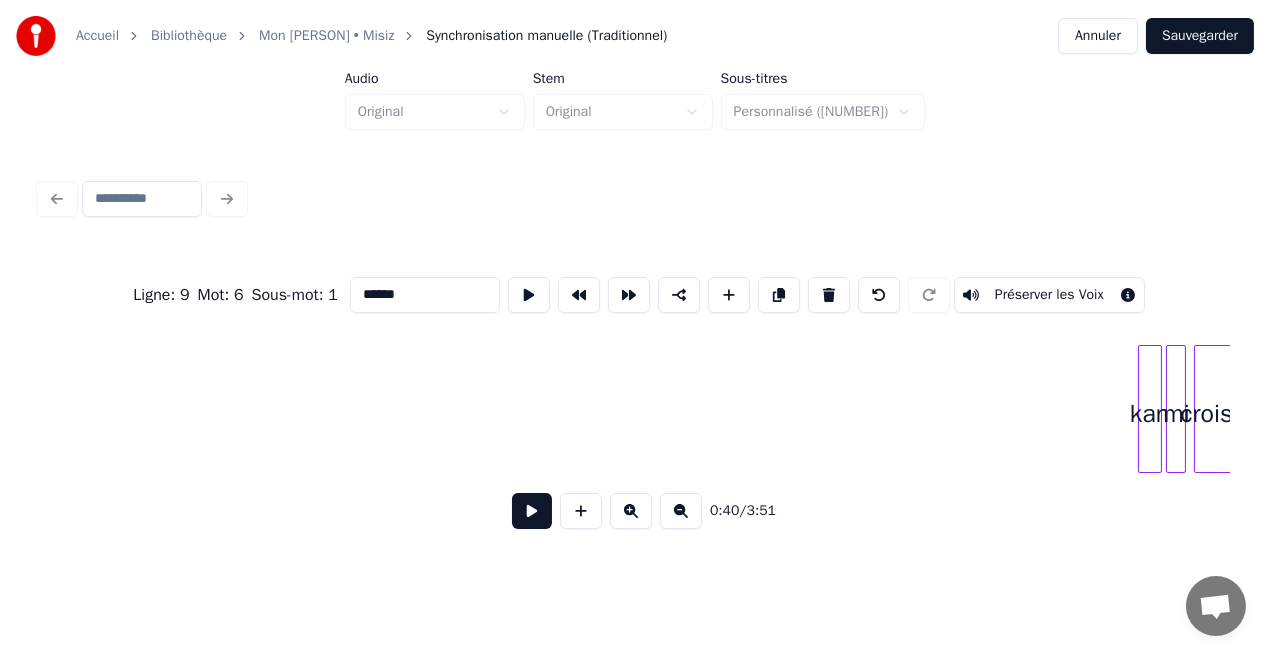 scroll, scrollTop: 0, scrollLeft: 19555, axis: horizontal 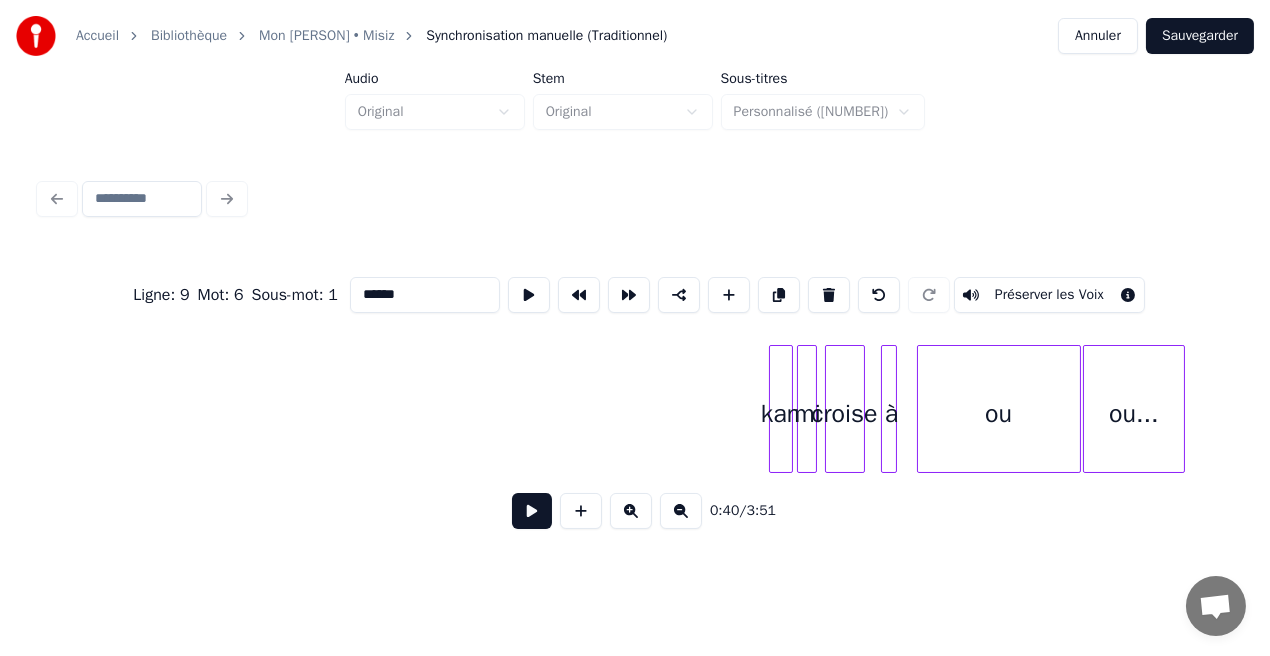 click on "kan" at bounding box center [781, 414] 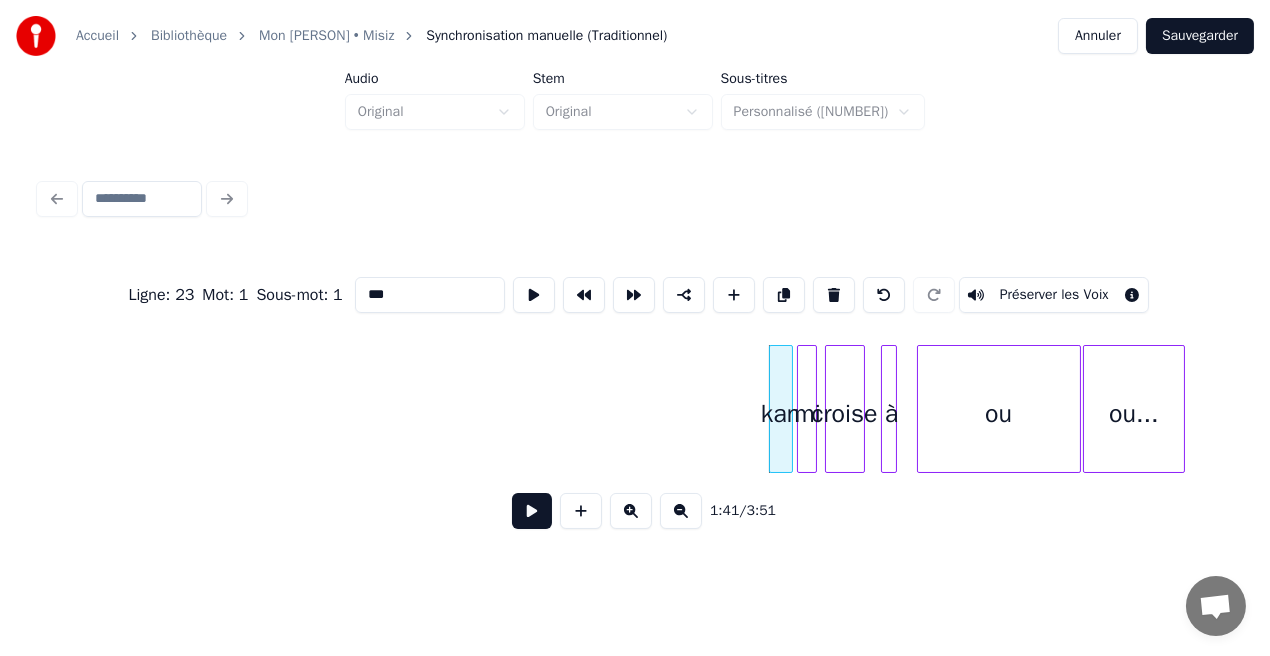 click on "mi" at bounding box center [808, 414] 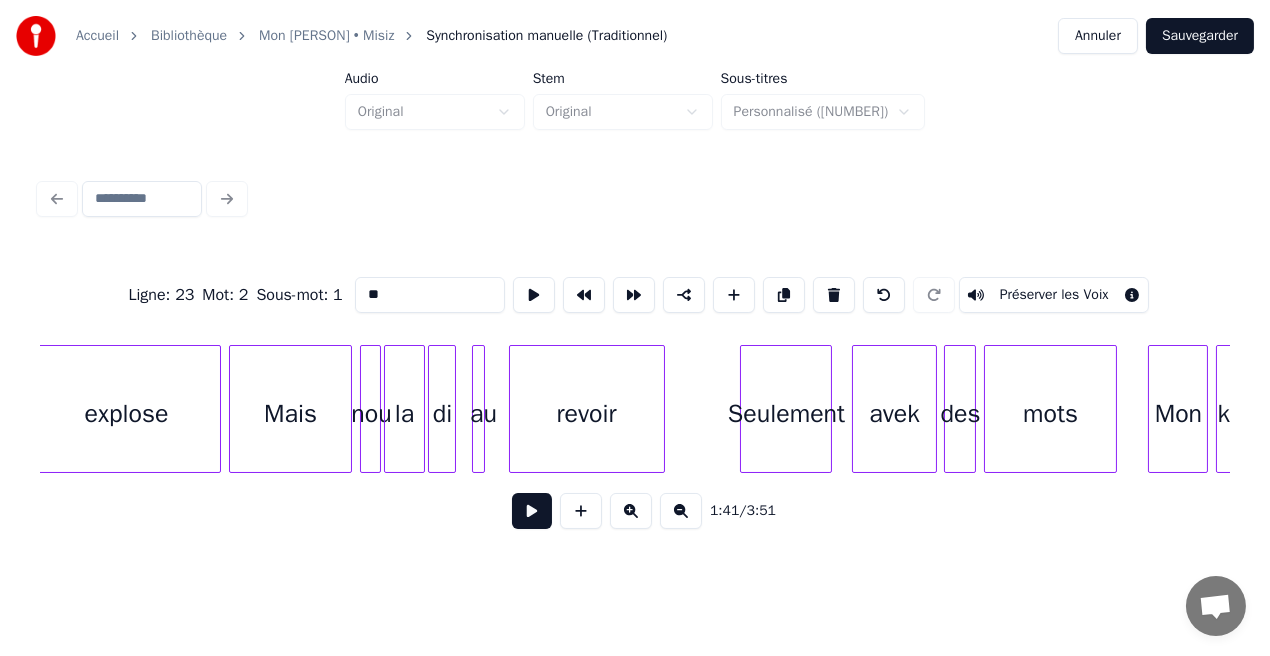 scroll, scrollTop: 0, scrollLeft: 23570, axis: horizontal 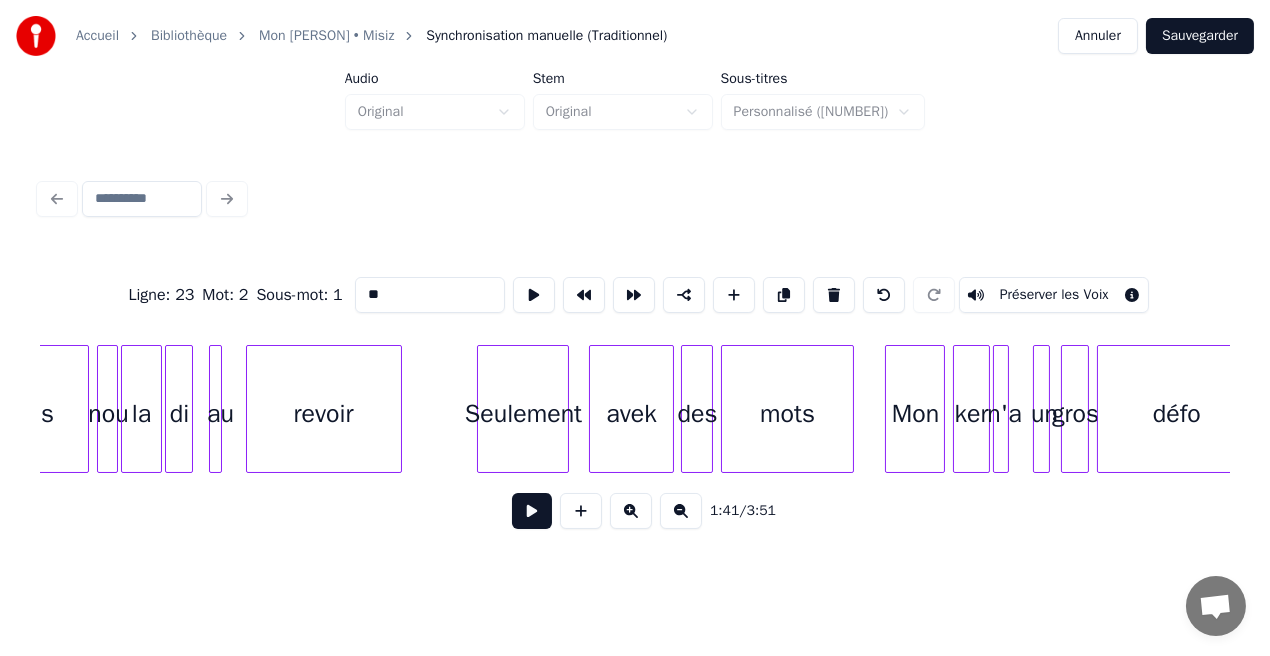 click on "avek" at bounding box center (631, 414) 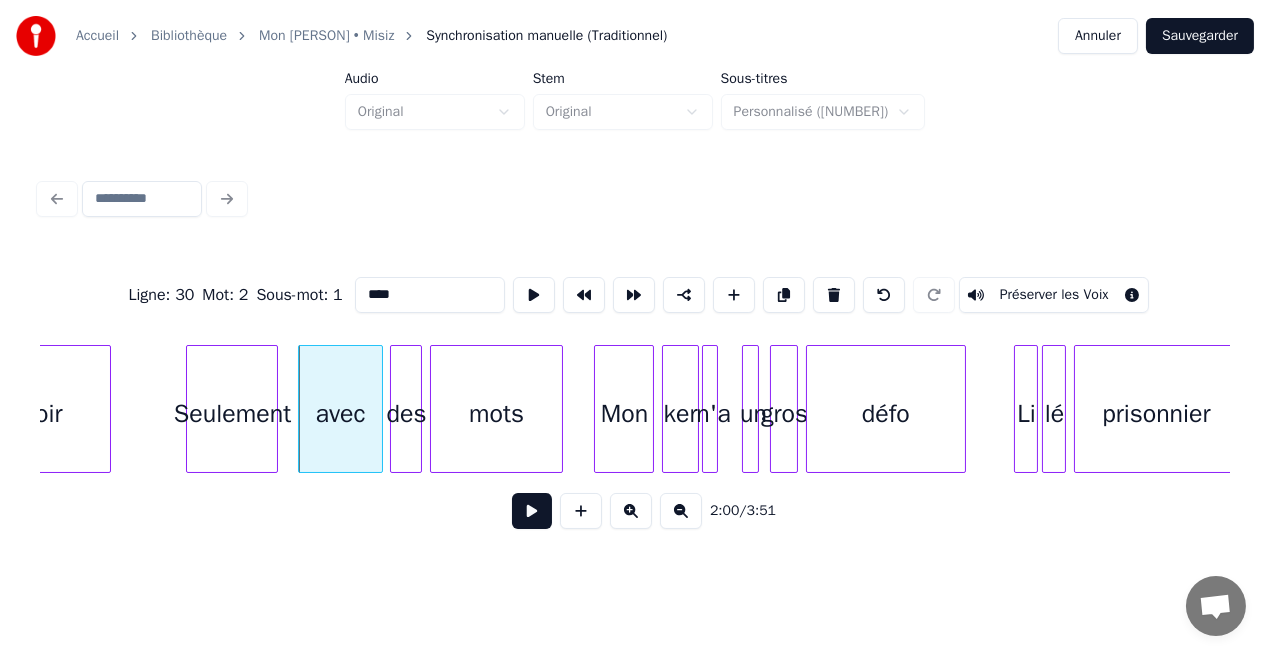 scroll, scrollTop: 0, scrollLeft: 23914, axis: horizontal 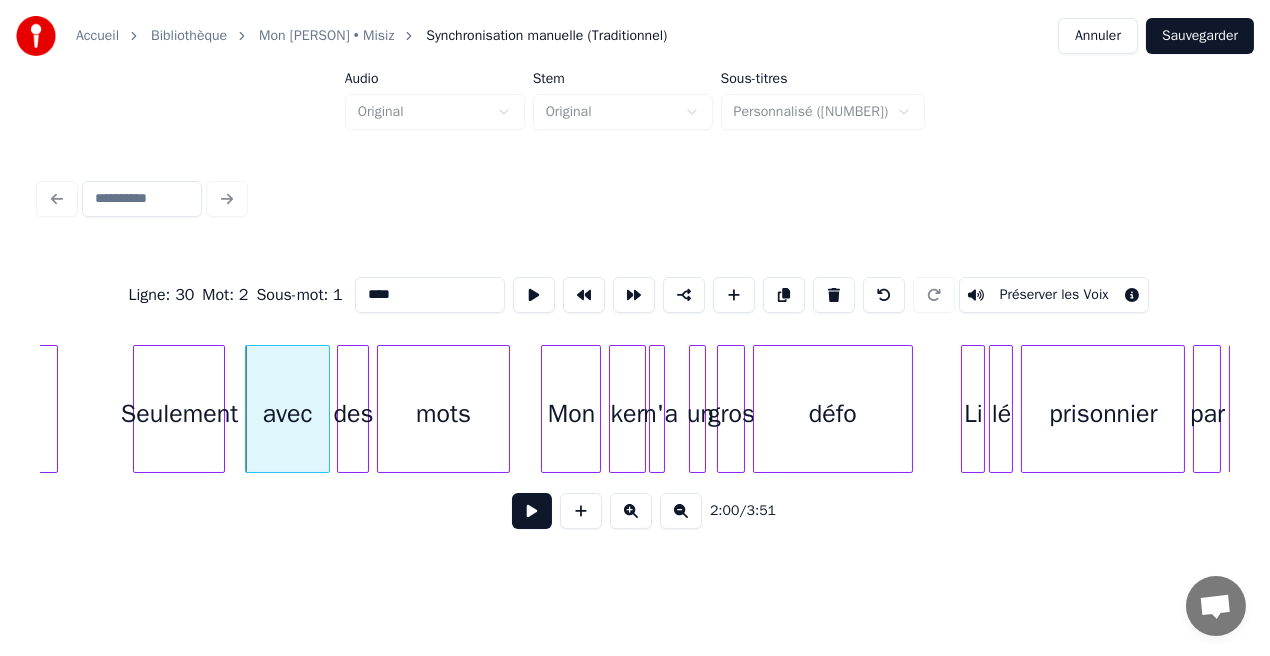 click on "défo" at bounding box center [833, 414] 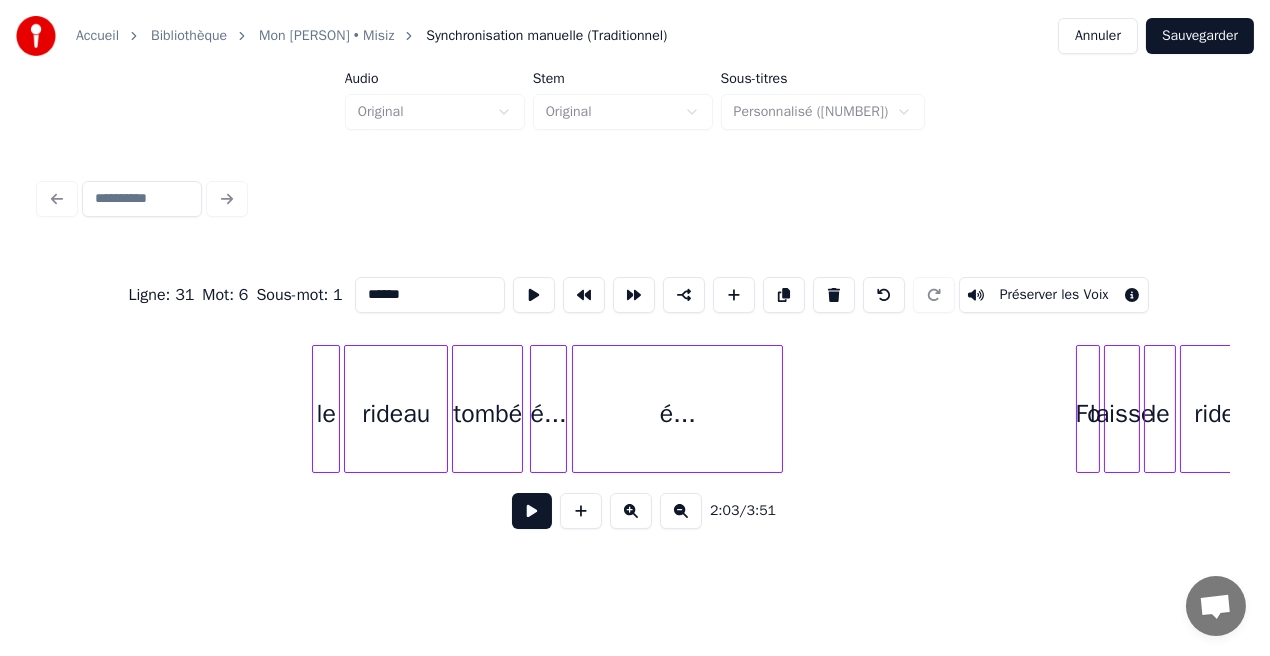 scroll, scrollTop: 0, scrollLeft: 36938, axis: horizontal 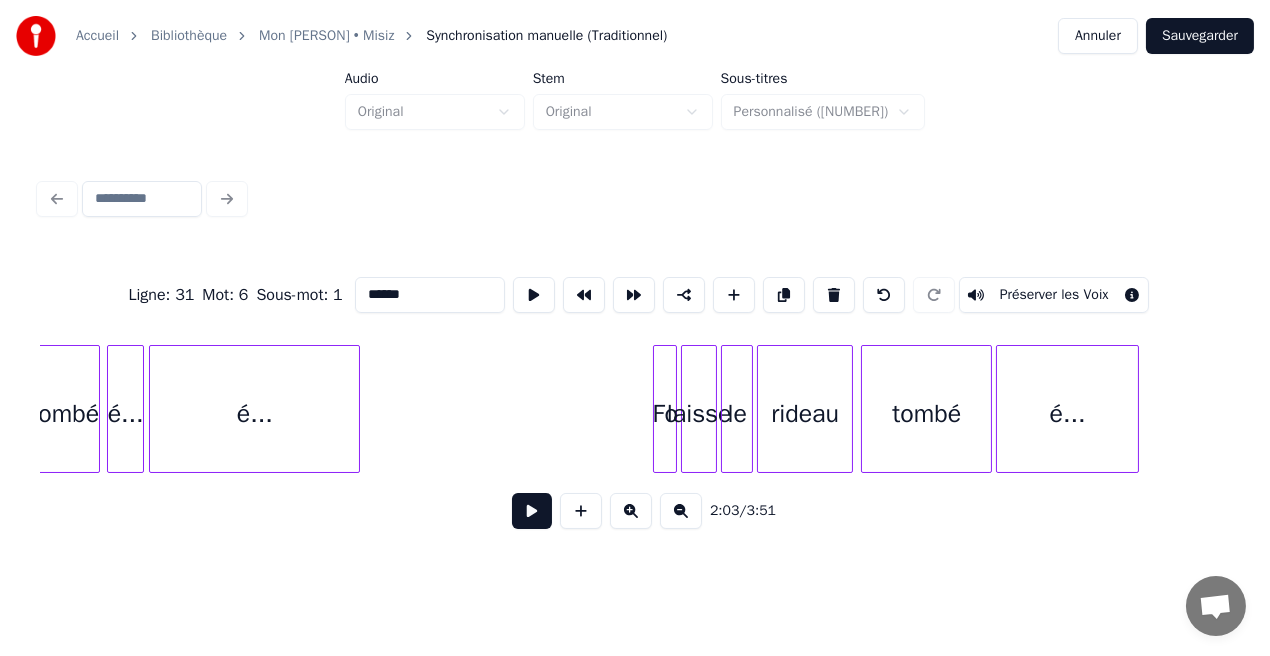 type on "******" 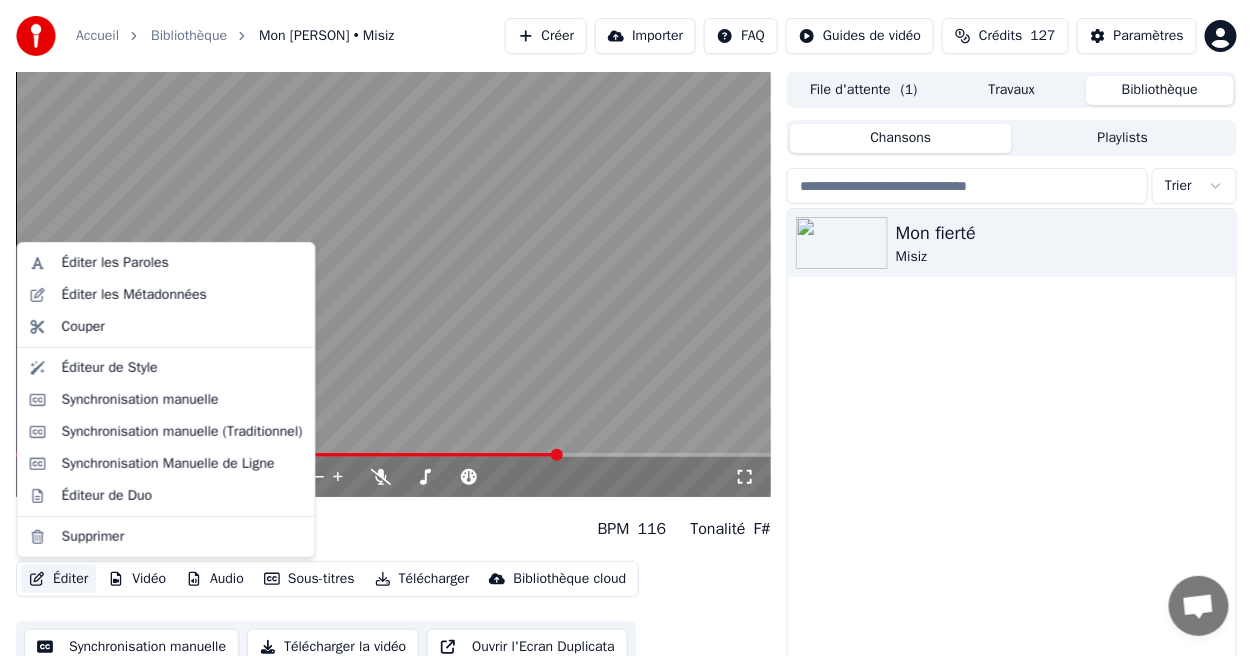 click on "Éditer" at bounding box center [58, 579] 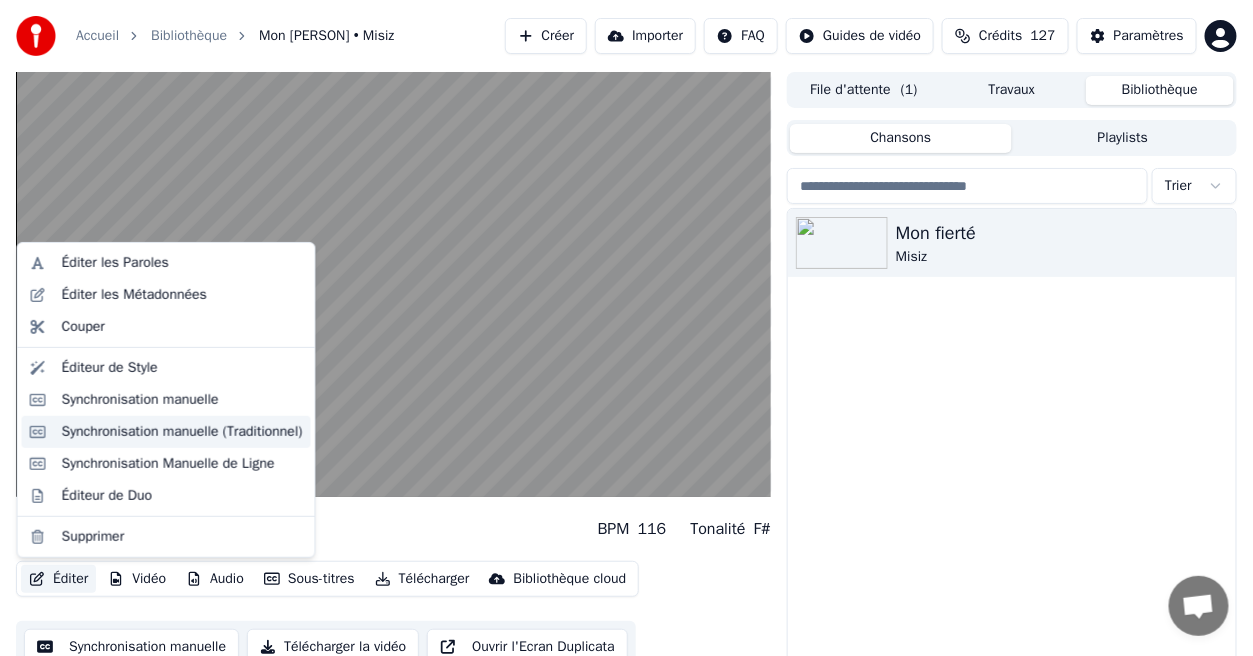 click on "Synchronisation manuelle (Traditionnel)" at bounding box center [182, 432] 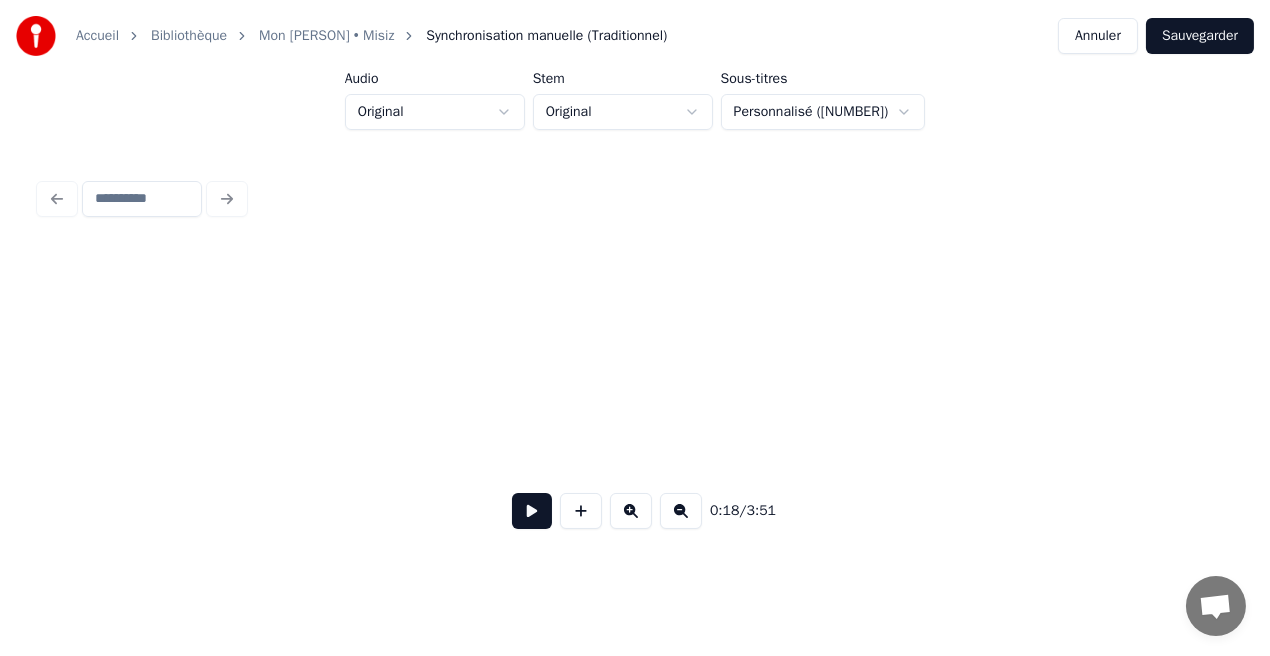 scroll, scrollTop: 0, scrollLeft: 3731, axis: horizontal 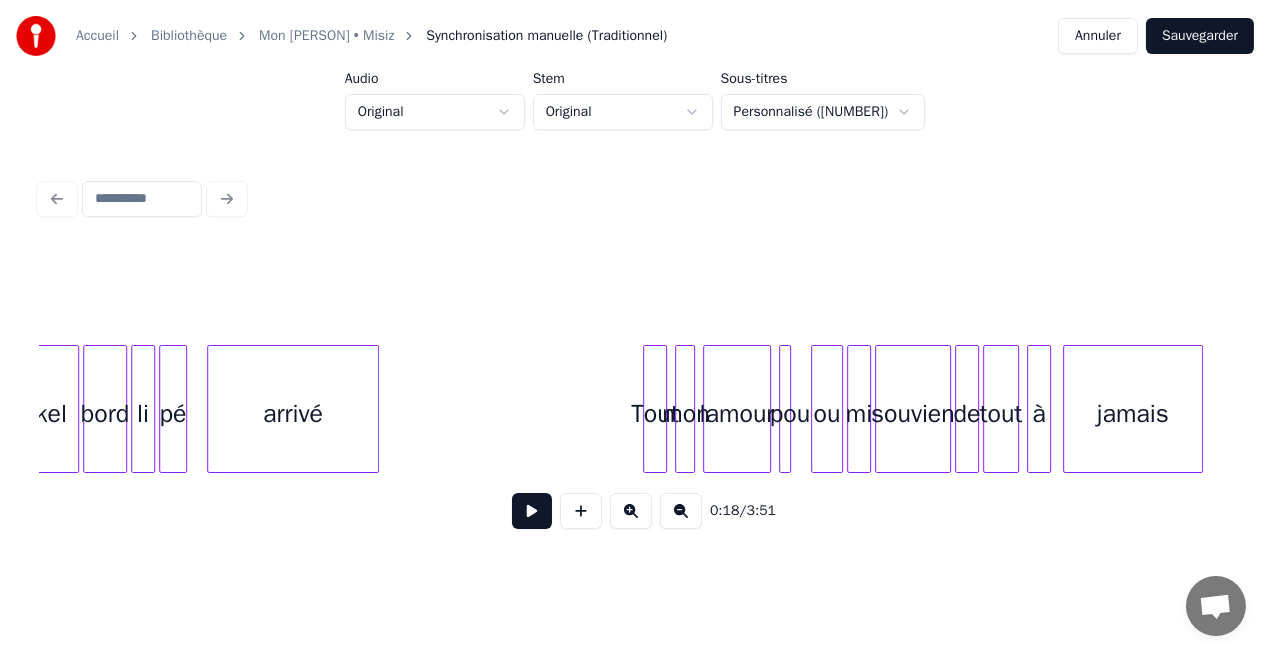 click on "souvien" at bounding box center (913, 414) 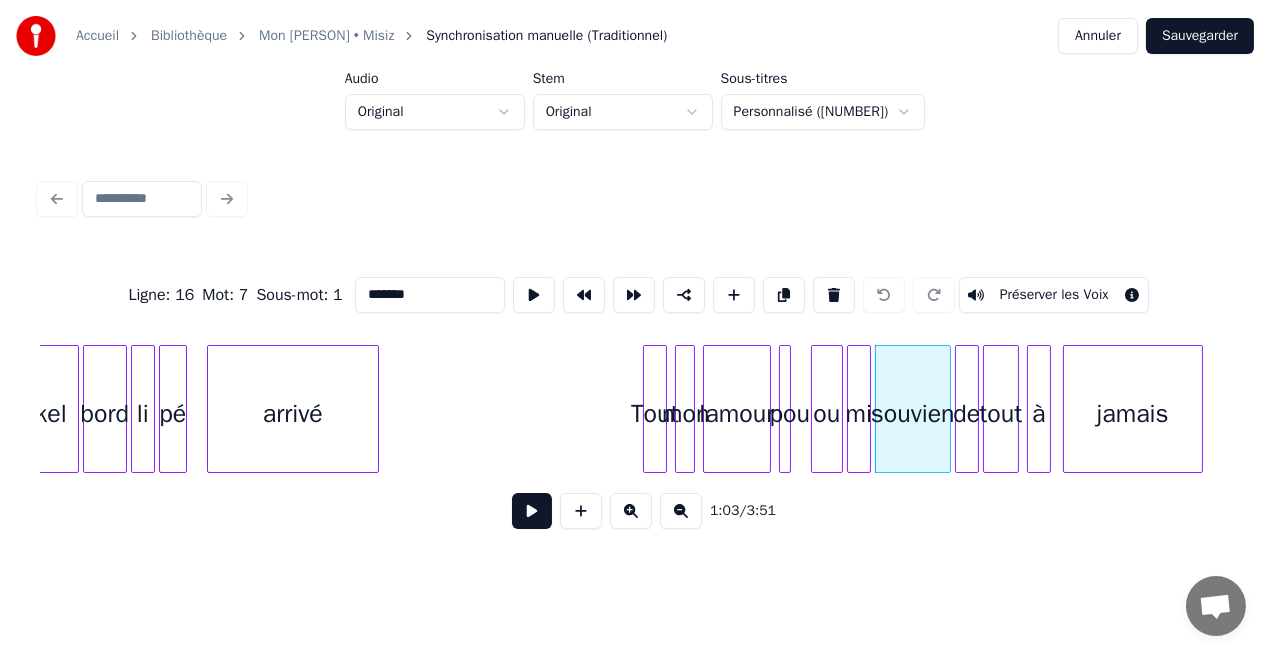click on "Ligne : [NUMBER] Mot : [NUMBER] Sous-mot : [NUMBER] ******* Préserver les Voix" at bounding box center [635, 295] 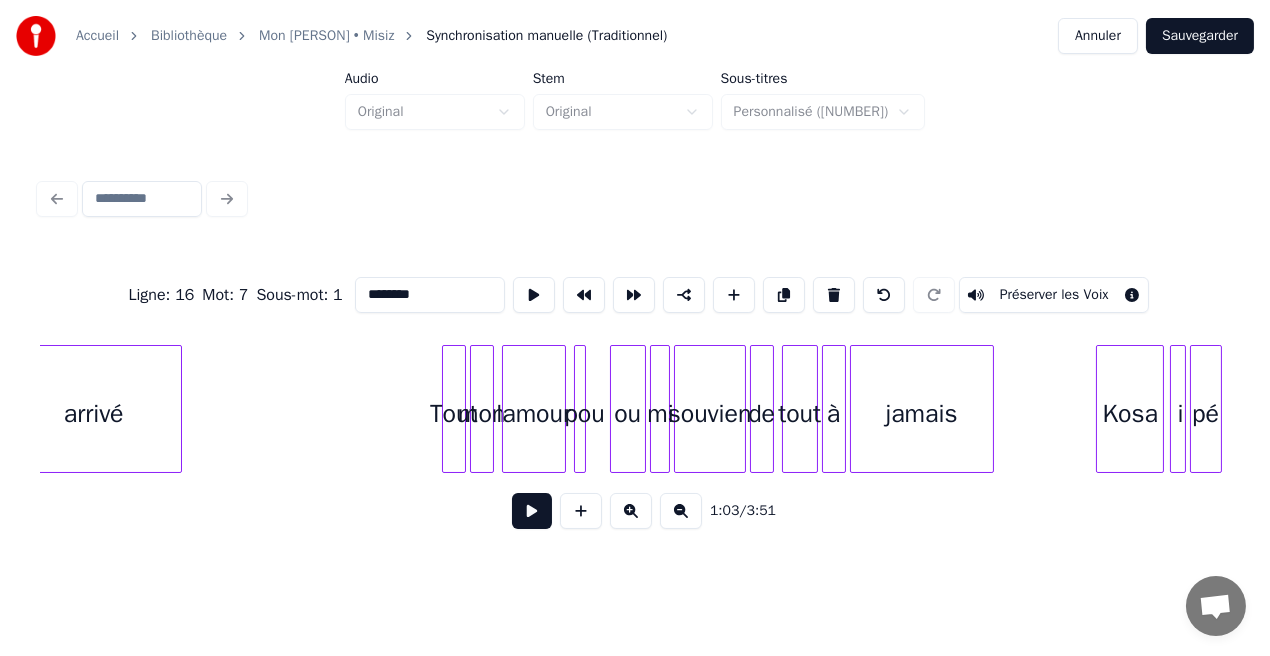 scroll, scrollTop: 0, scrollLeft: 15566, axis: horizontal 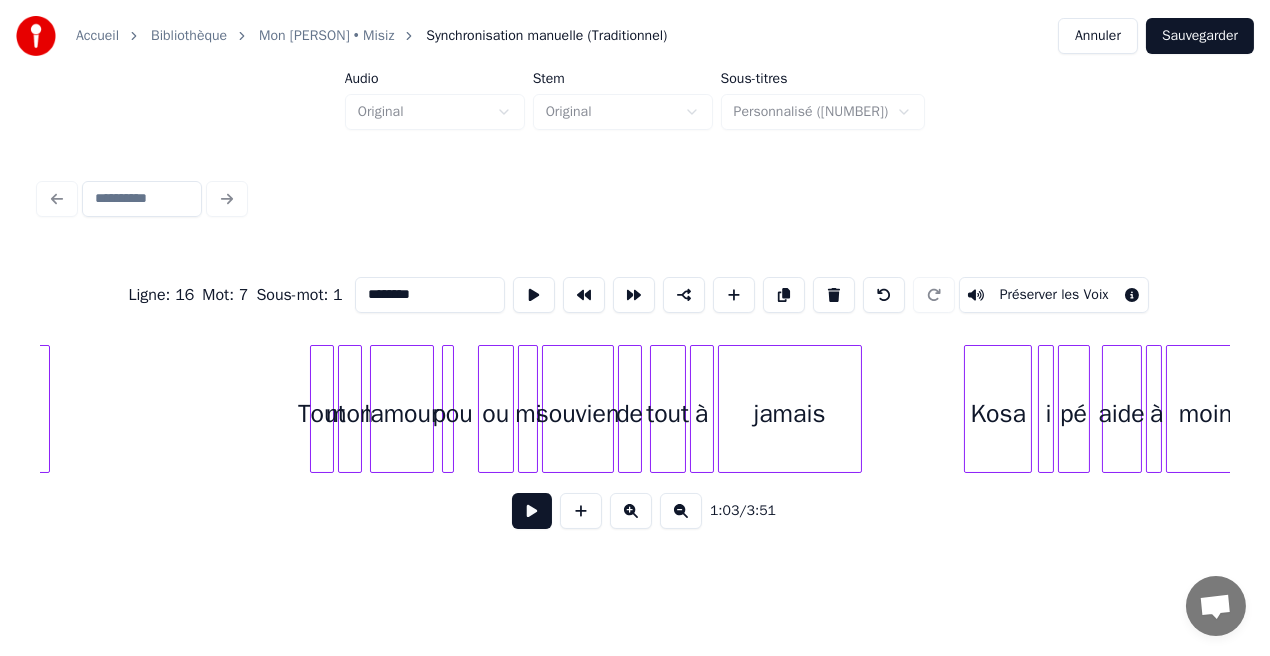 click on "souvien" at bounding box center (578, 414) 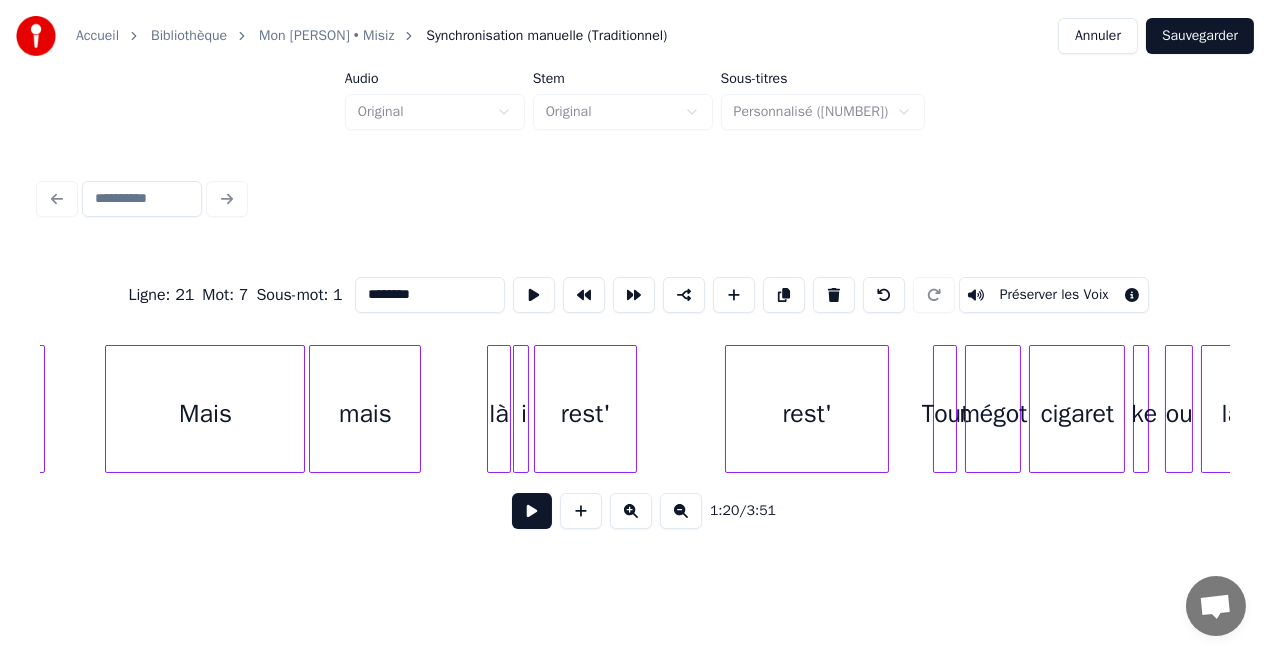 scroll, scrollTop: 0, scrollLeft: 26582, axis: horizontal 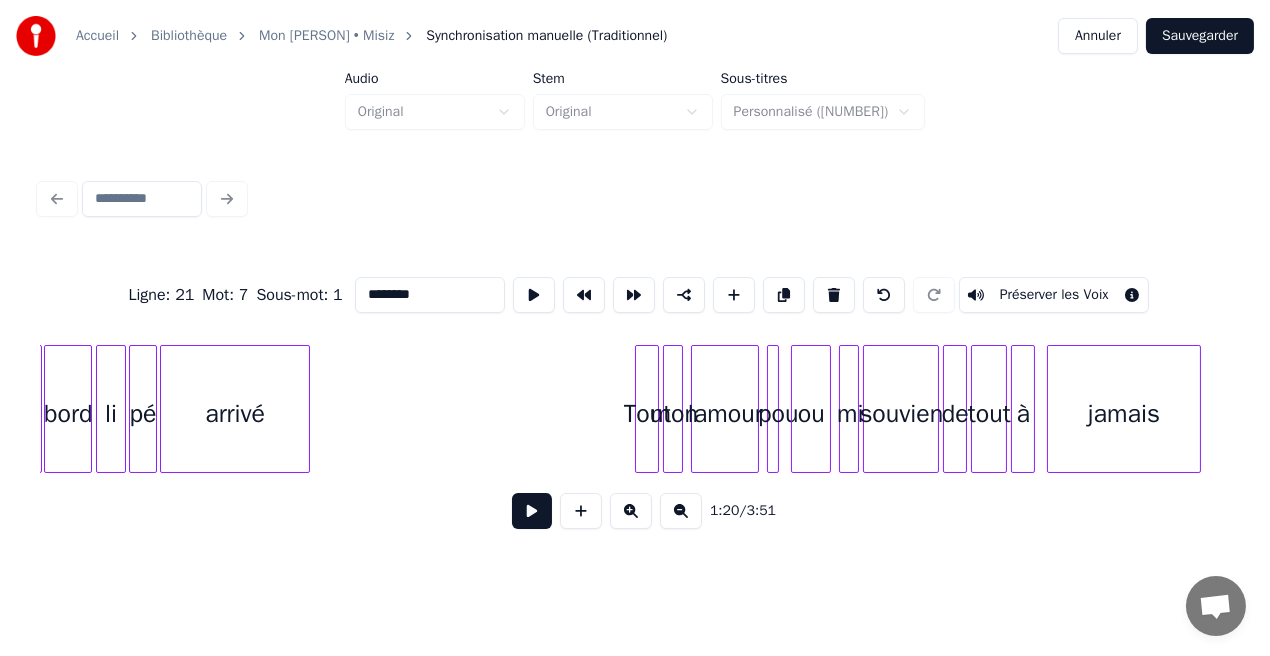 click on "souvien" at bounding box center [901, 414] 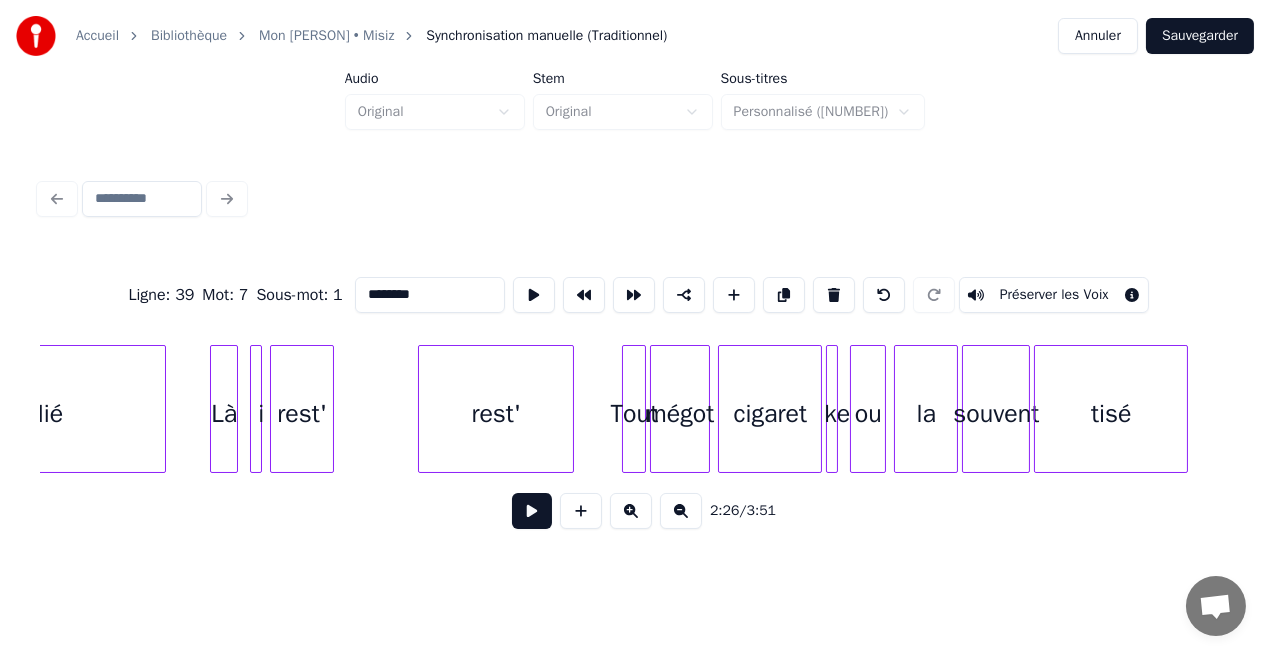 scroll, scrollTop: 0, scrollLeft: 30307, axis: horizontal 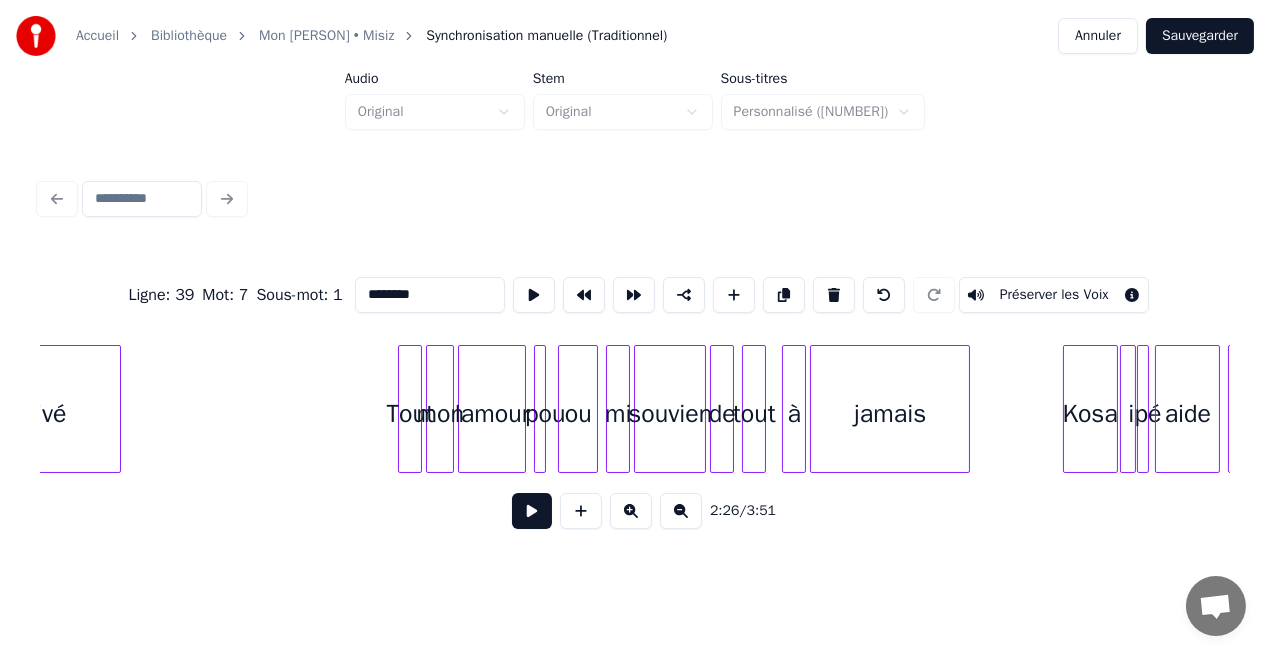 click on "souvien" at bounding box center [670, 414] 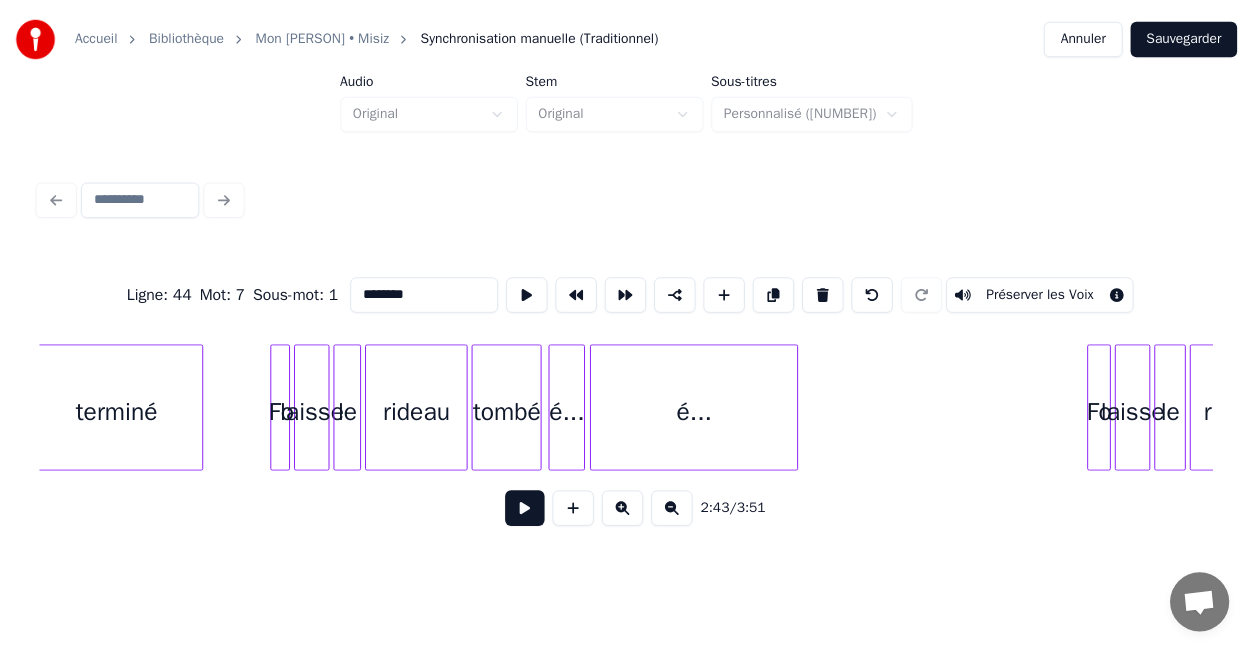 scroll, scrollTop: 0, scrollLeft: 36753, axis: horizontal 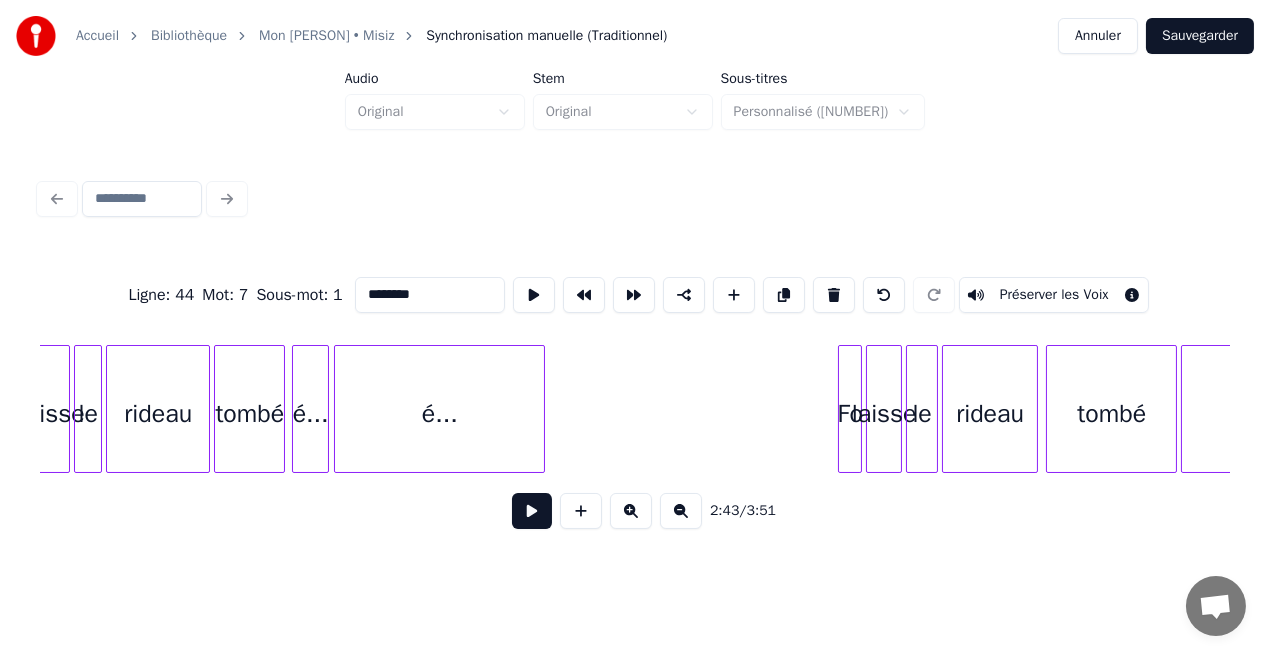 type on "********" 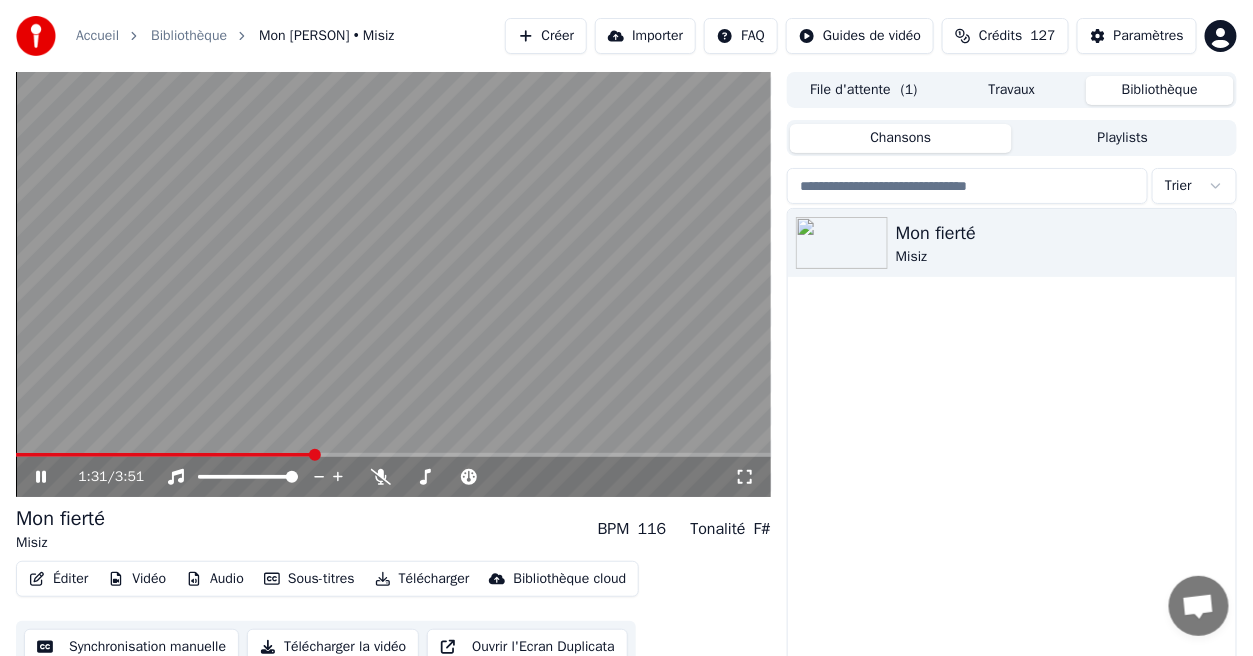 click 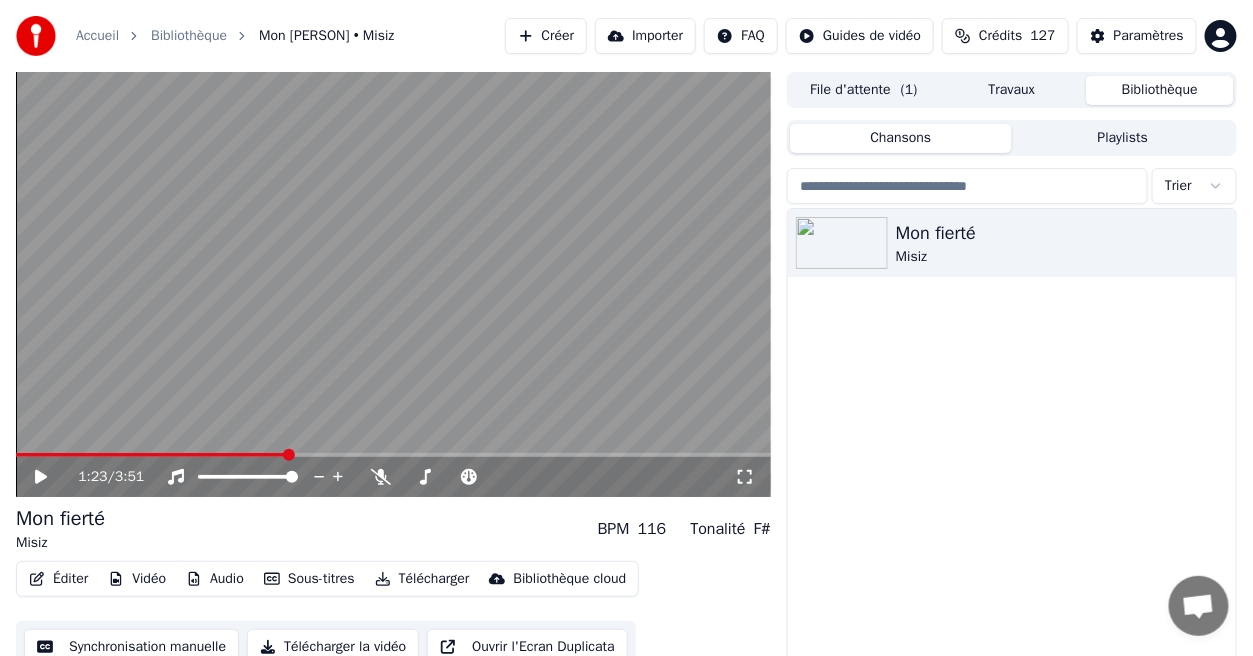 click at bounding box center (289, 455) 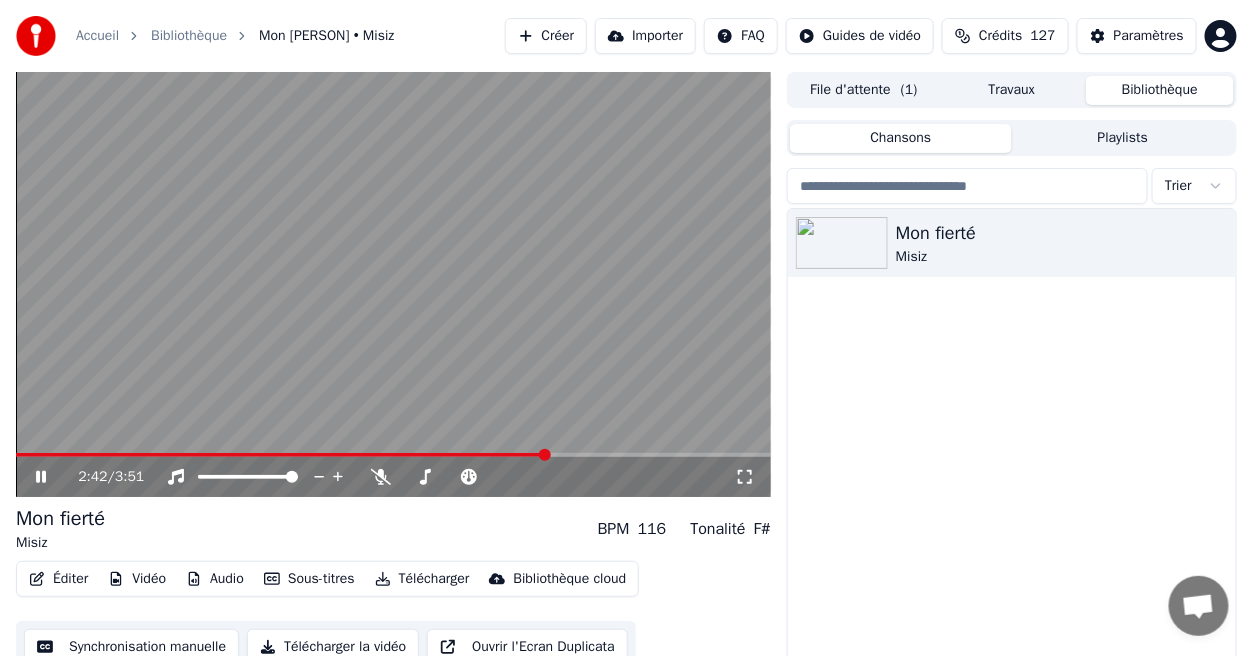 click 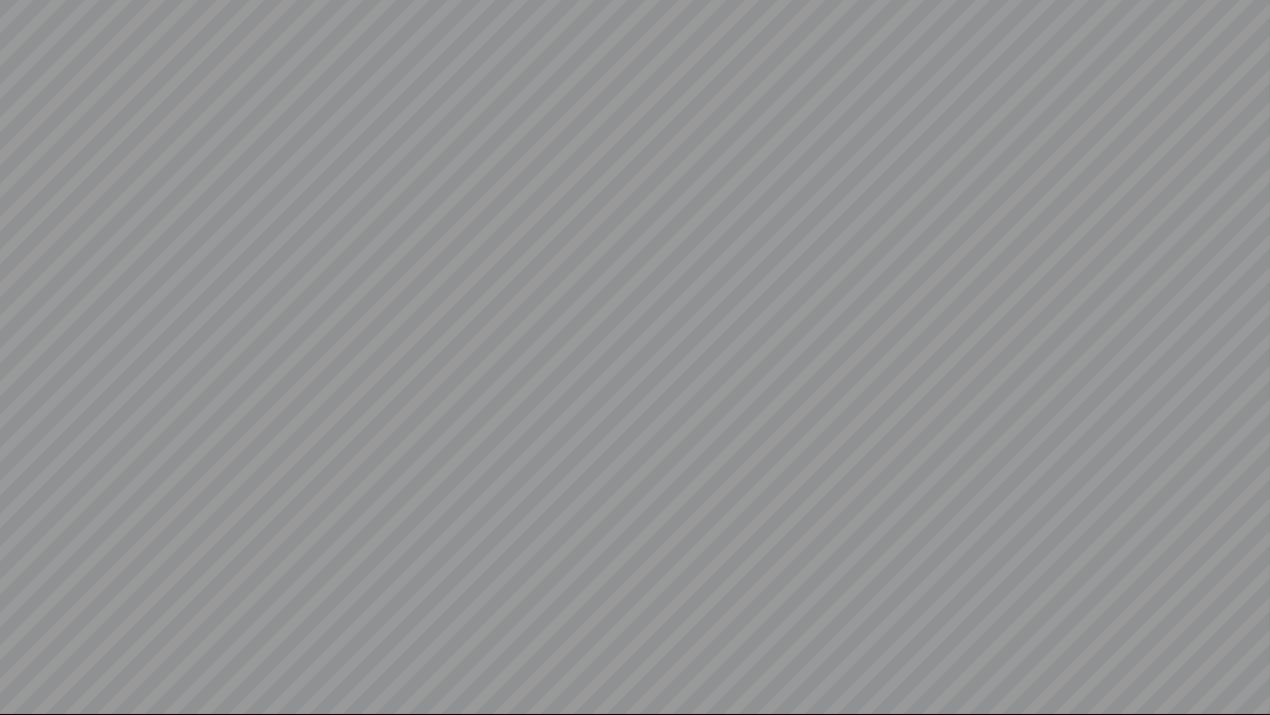 click at bounding box center [635, 357] 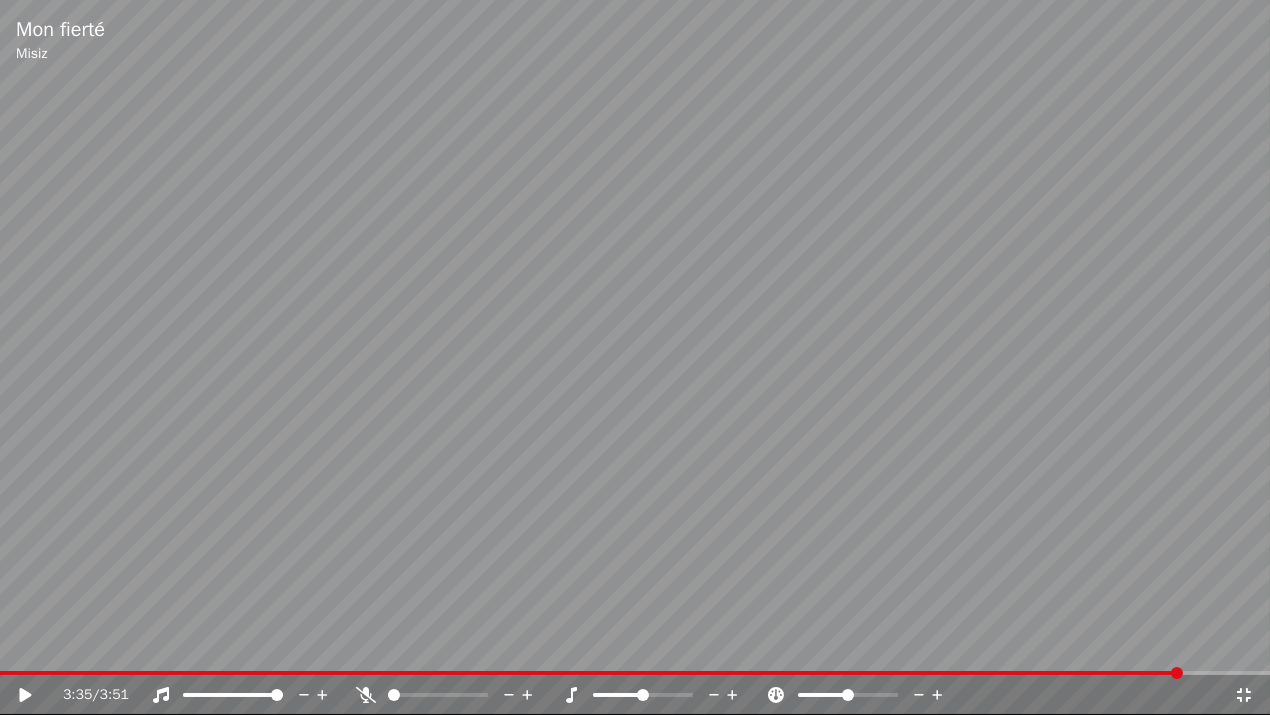 click 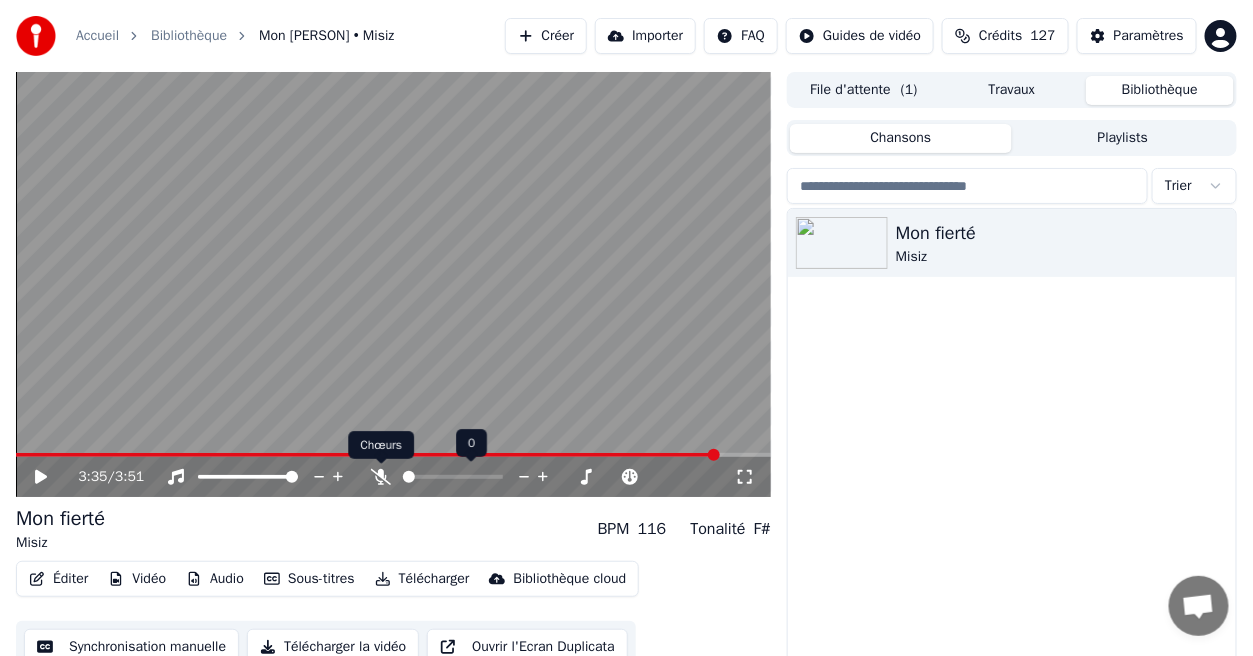 click 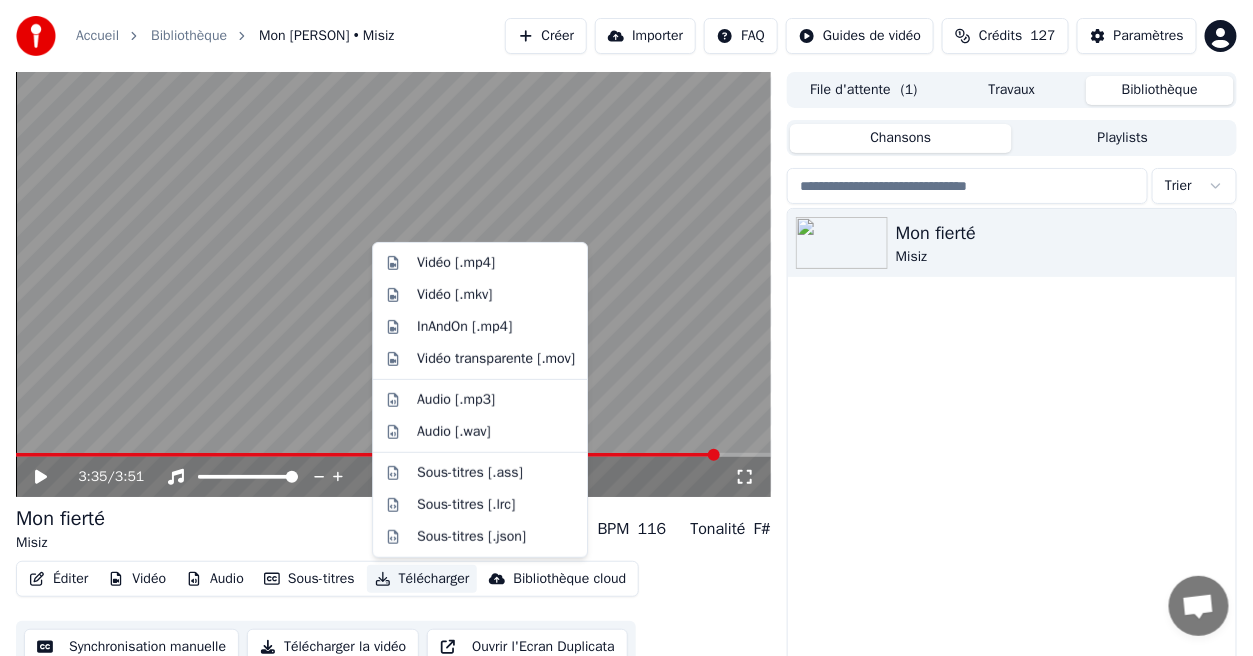 click on "Télécharger" at bounding box center (422, 579) 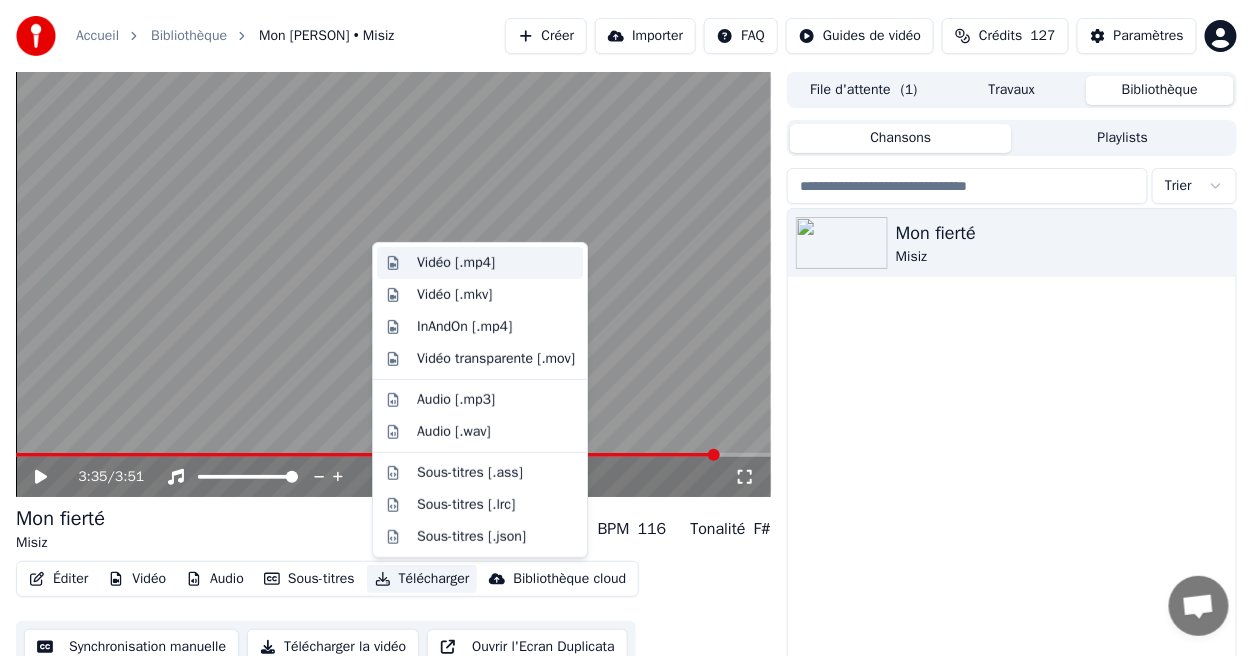 click on "Vidéo [.mp4]" at bounding box center [456, 263] 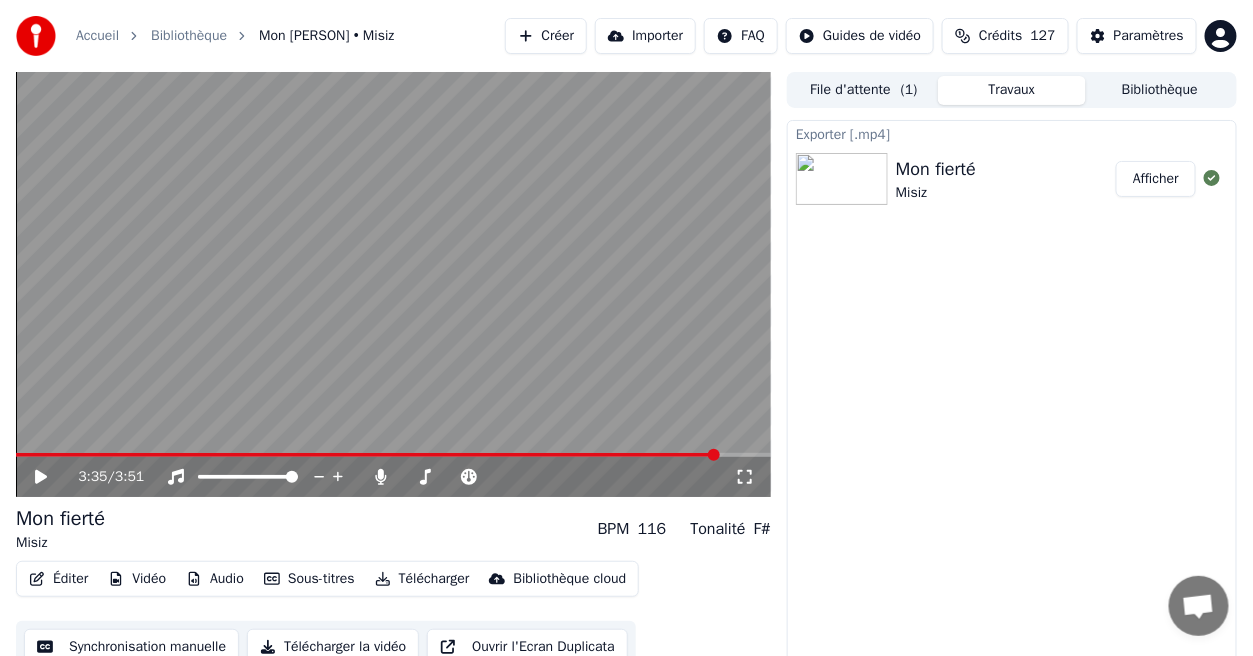 click on "Afficher" at bounding box center [1156, 179] 